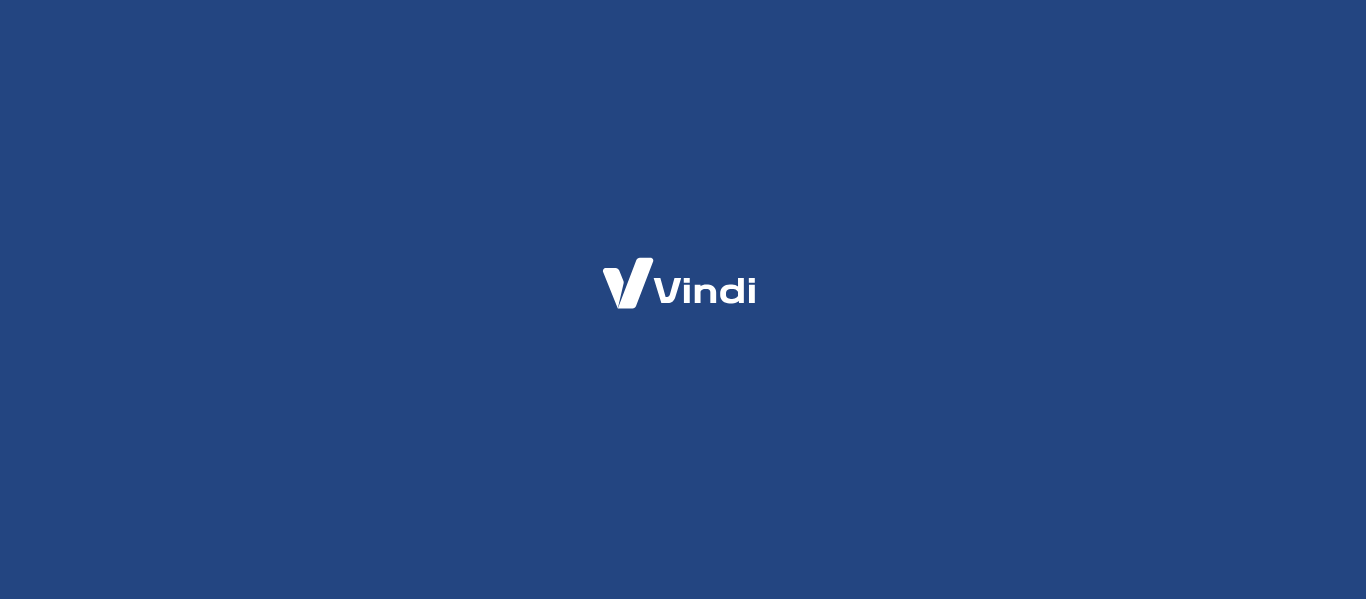 scroll, scrollTop: 0, scrollLeft: 0, axis: both 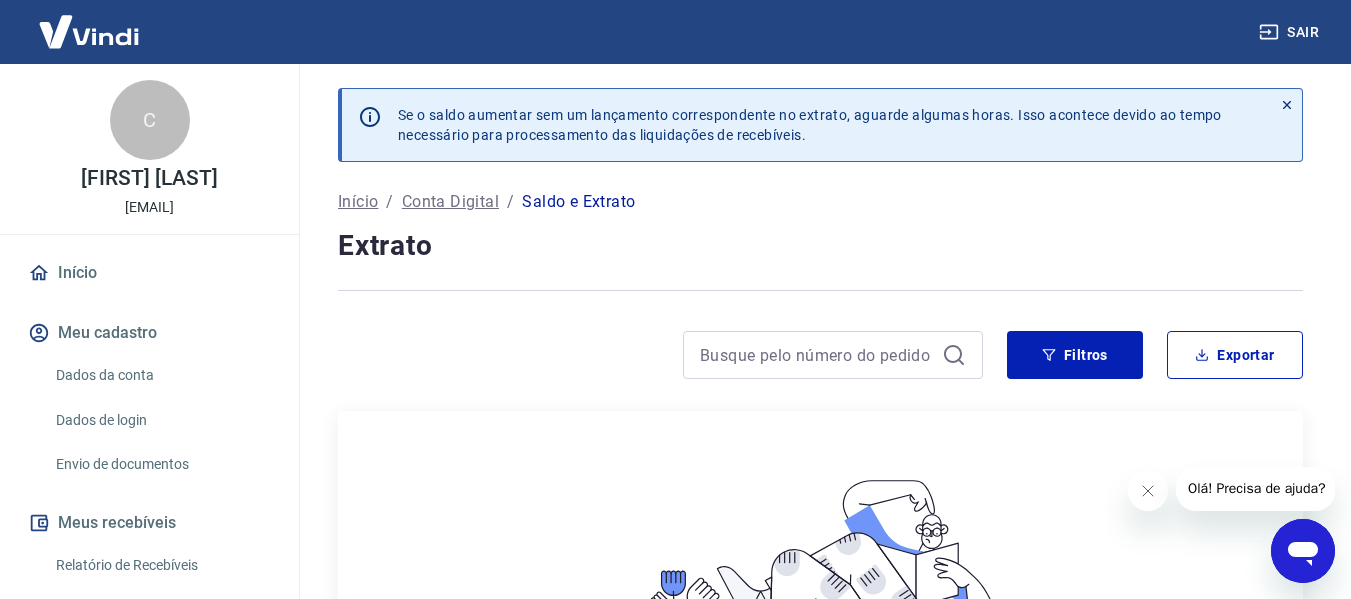 click on "Conta Digital" at bounding box center [450, 202] 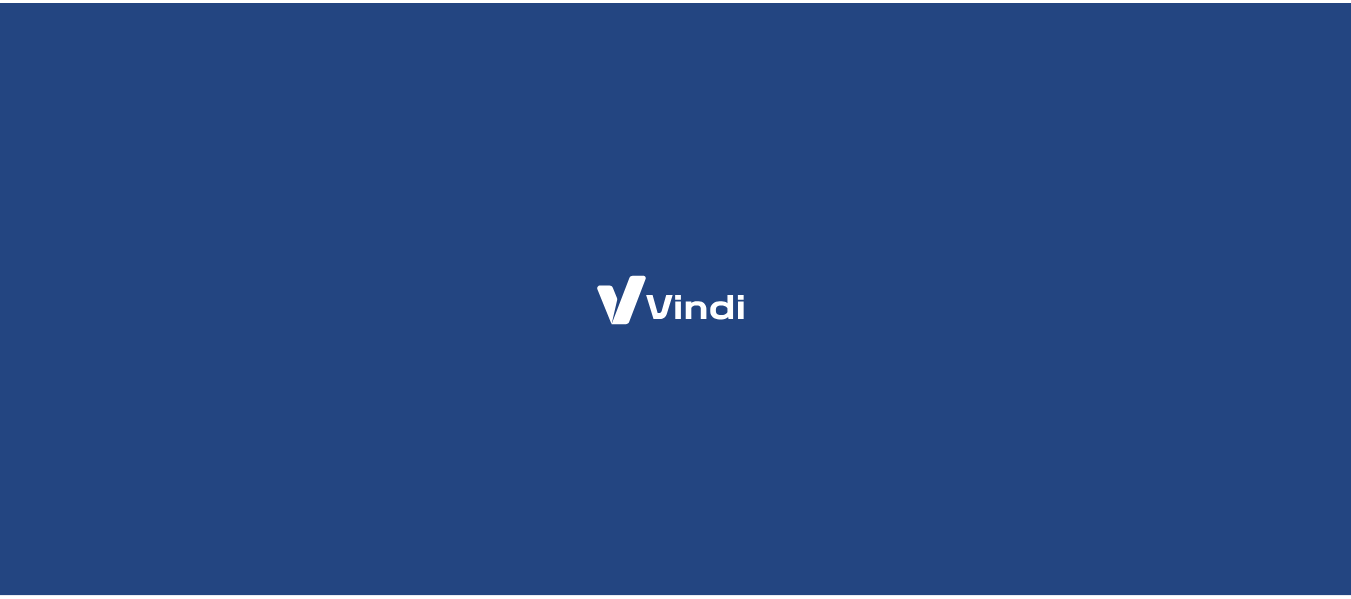 scroll, scrollTop: 0, scrollLeft: 0, axis: both 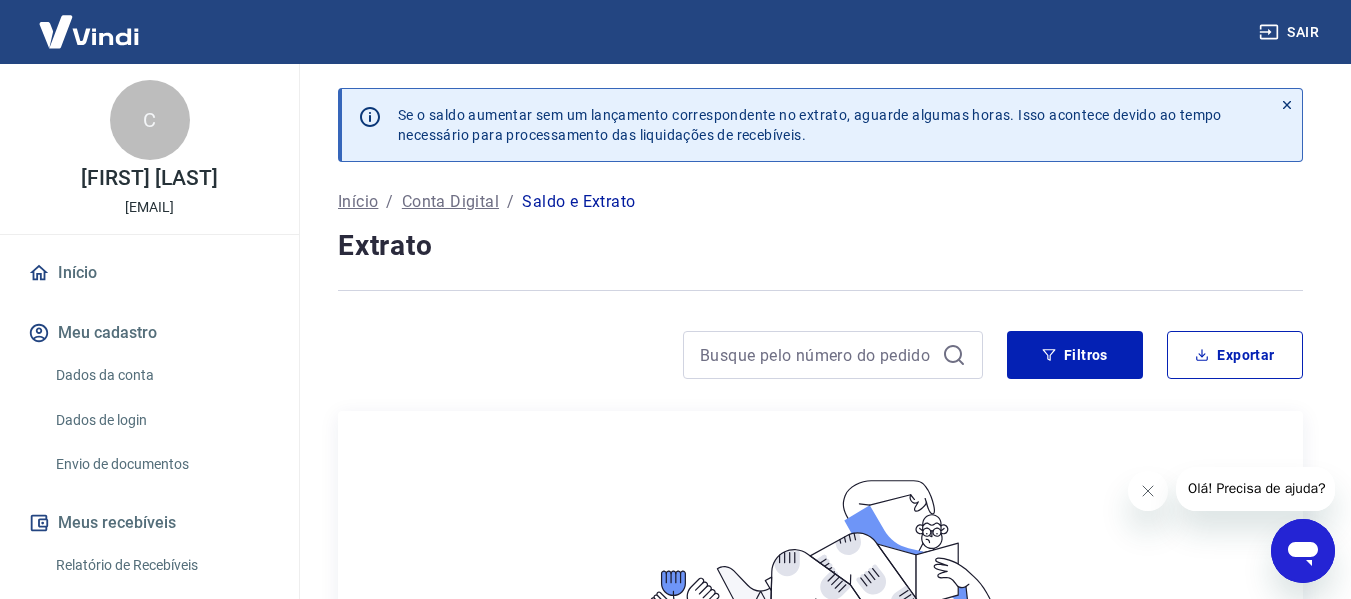 click on "Dados da conta" at bounding box center (161, 375) 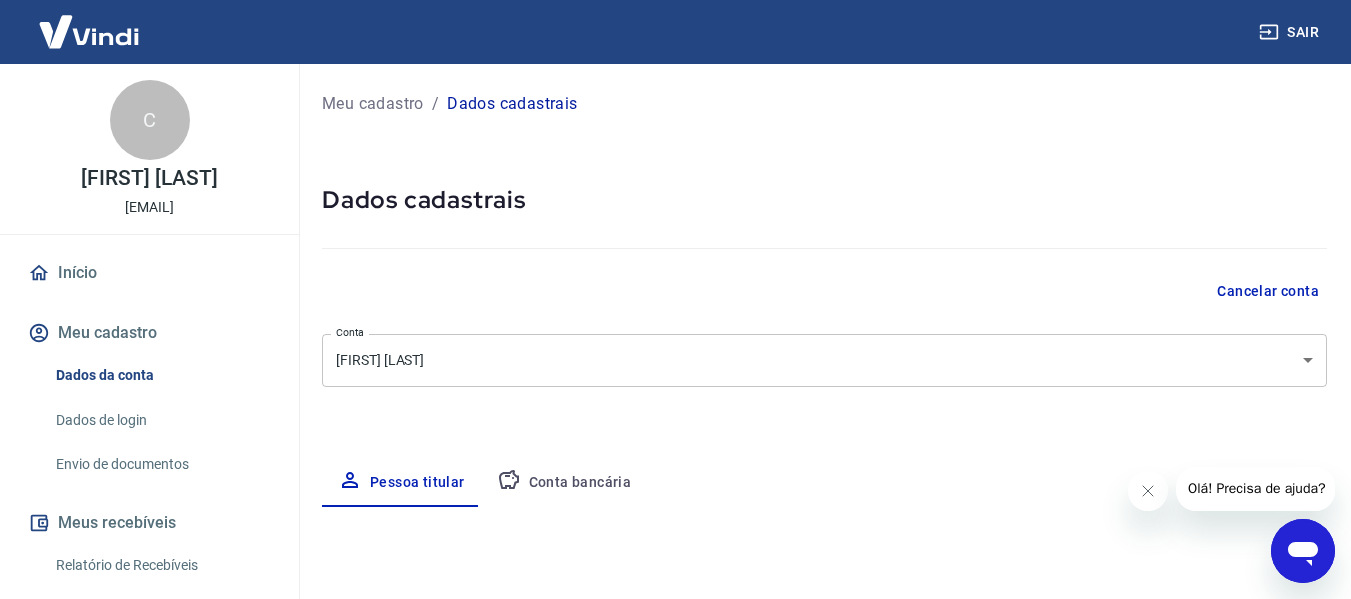 select on "SP" 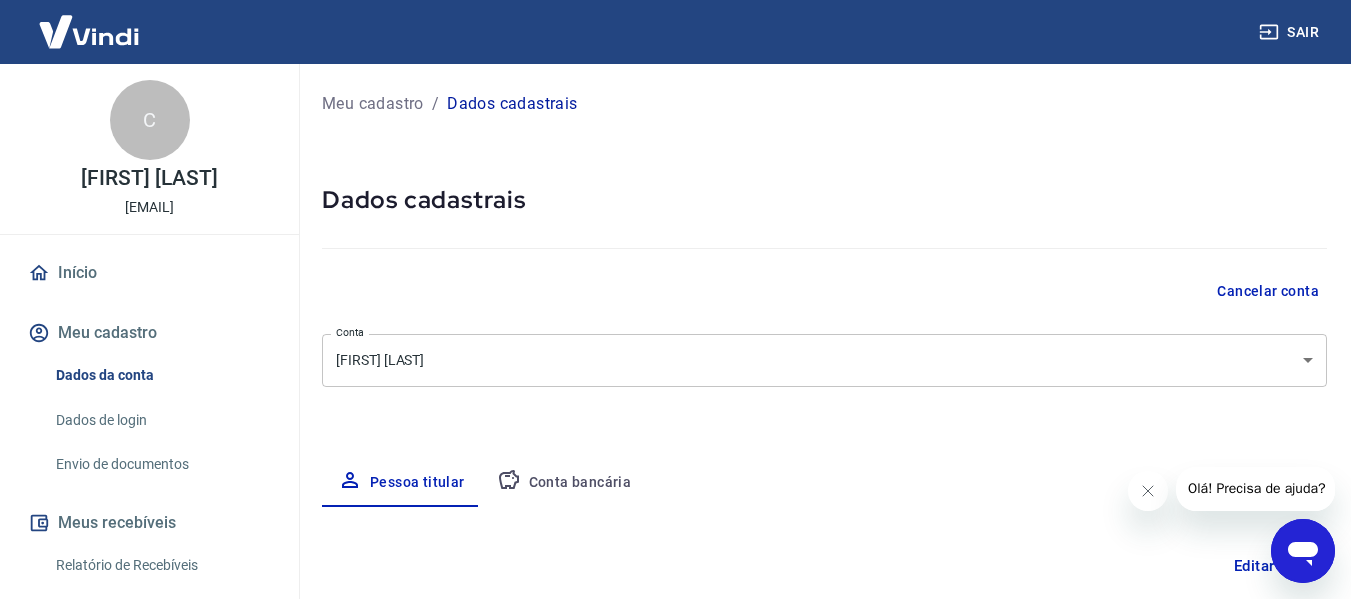 scroll, scrollTop: 0, scrollLeft: 0, axis: both 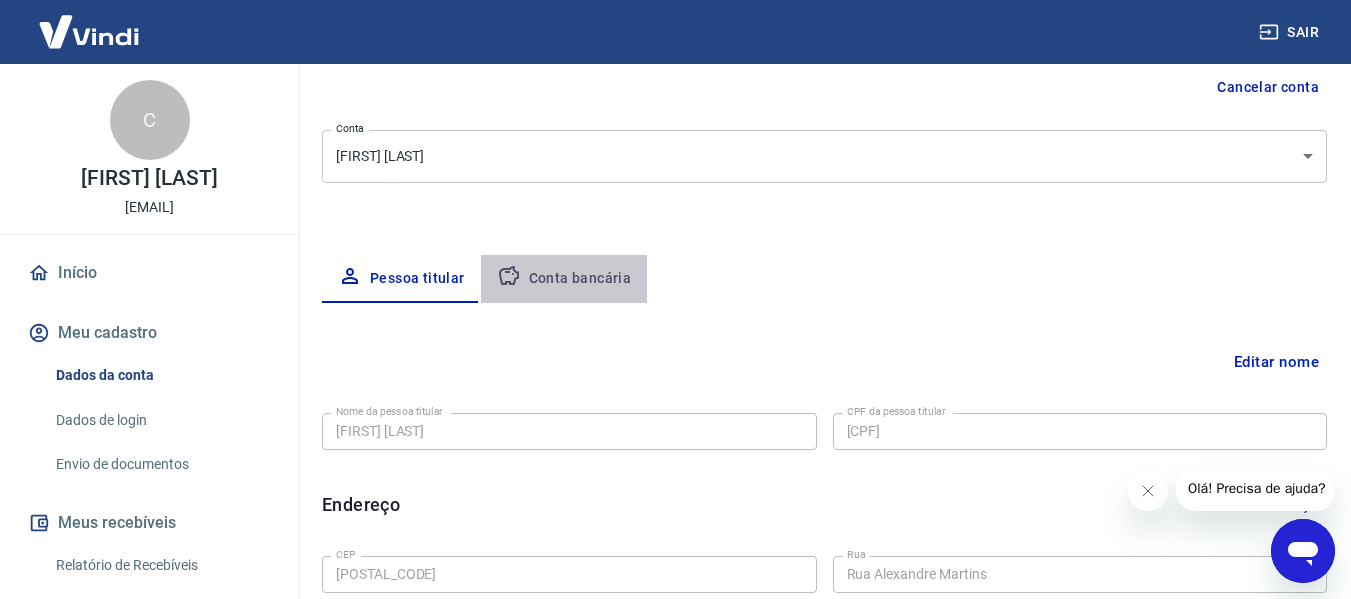 click on "Conta bancária" at bounding box center (564, 279) 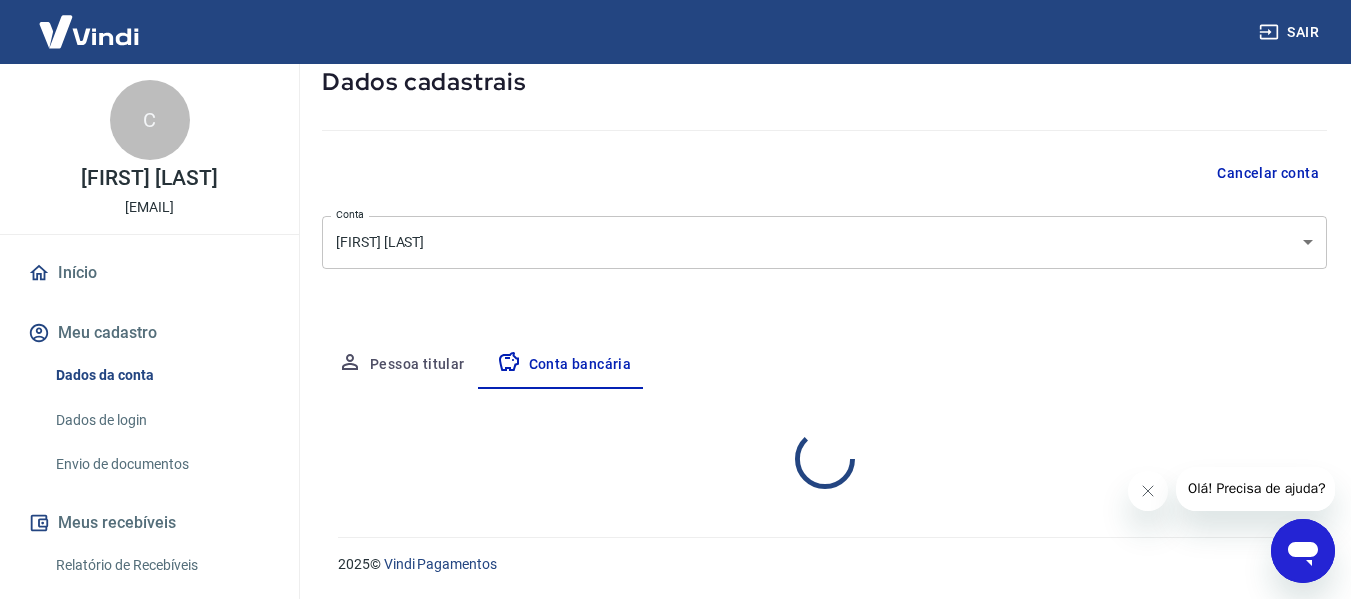 select on "1" 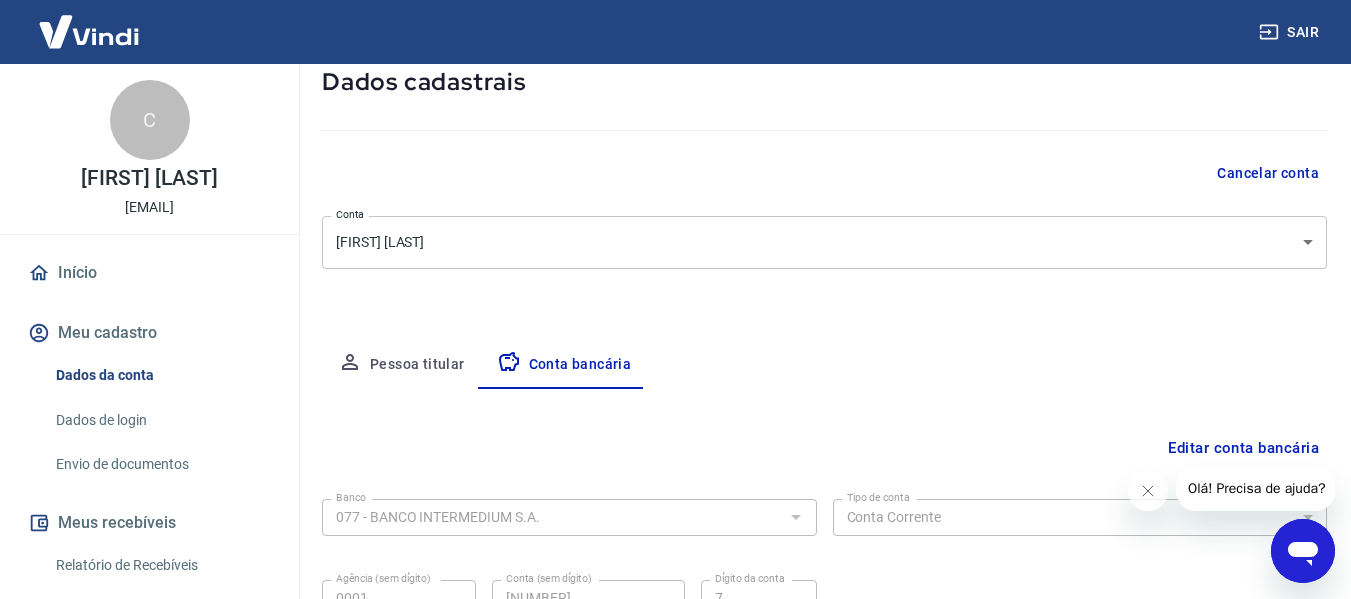 scroll, scrollTop: 204, scrollLeft: 0, axis: vertical 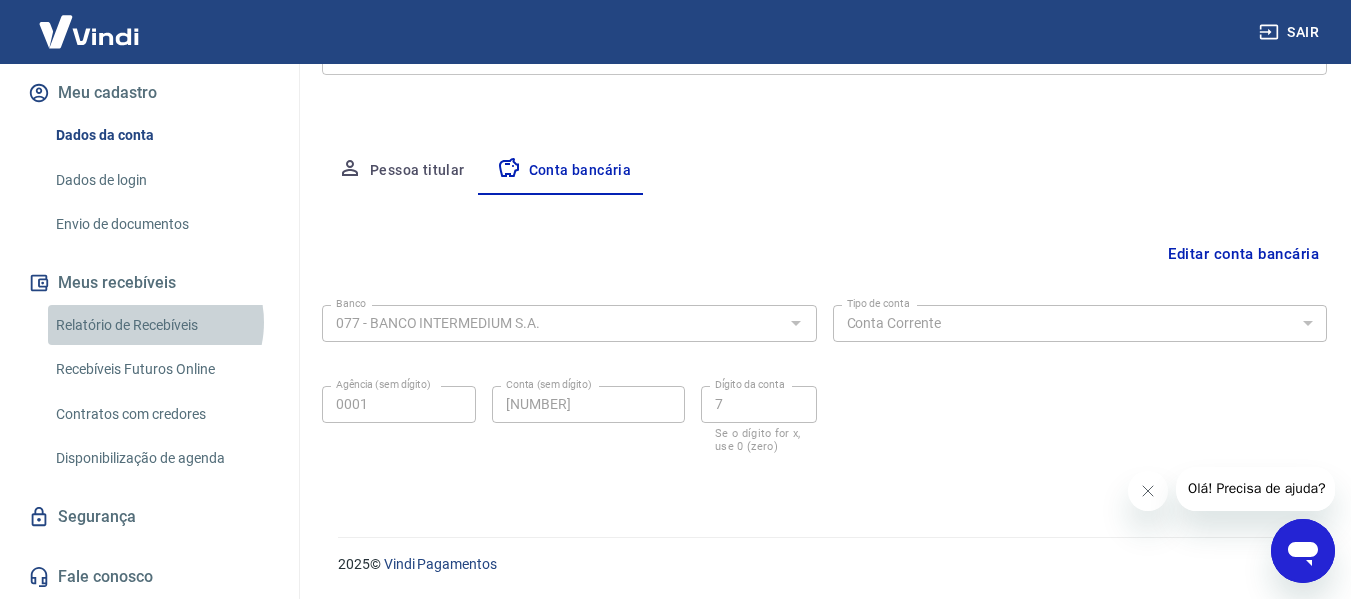 click on "Relatório de Recebíveis" at bounding box center [161, 325] 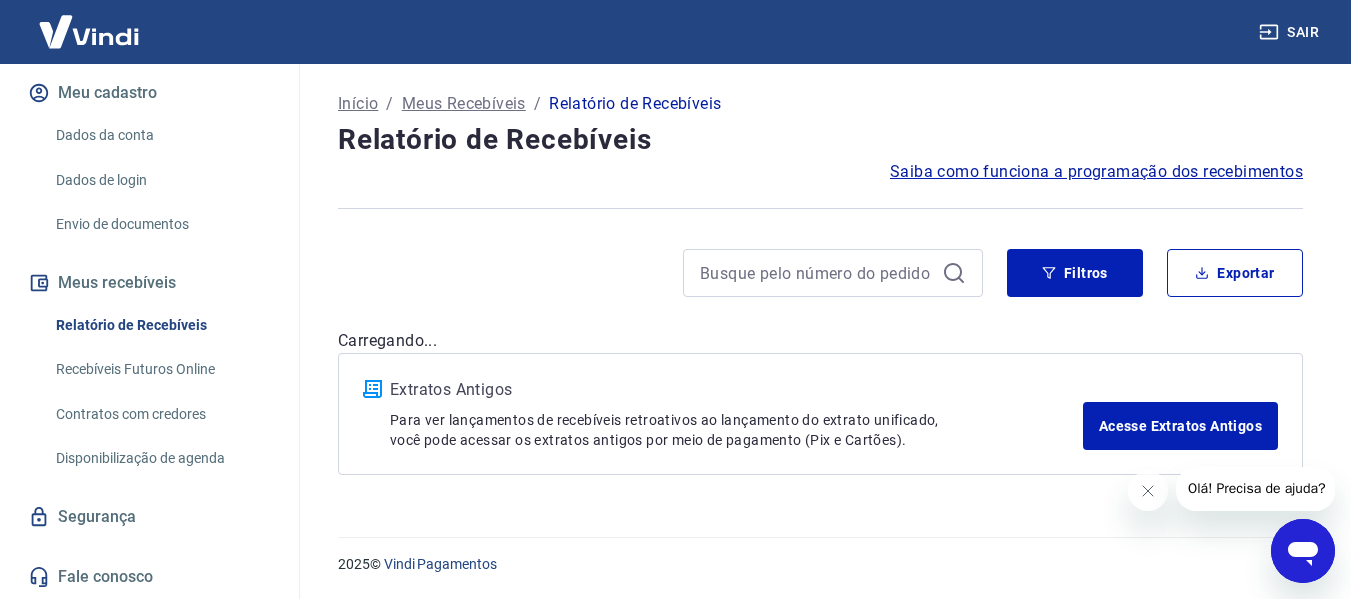scroll, scrollTop: 0, scrollLeft: 0, axis: both 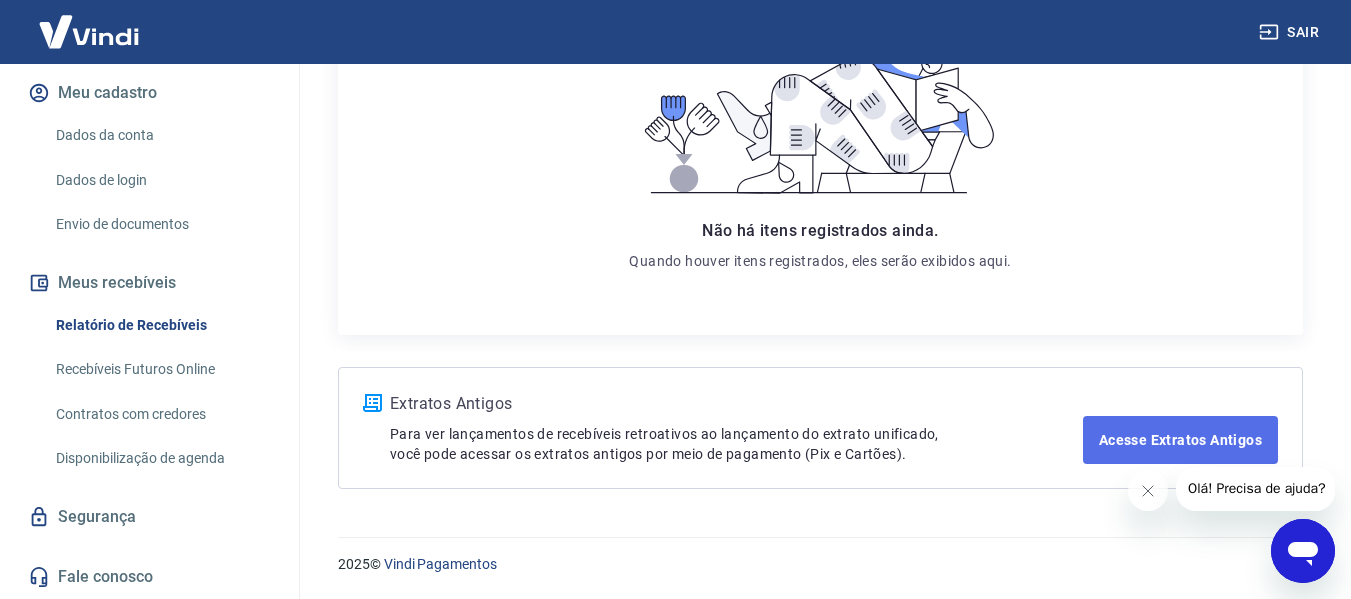 click on "Acesse Extratos Antigos" at bounding box center [1180, 440] 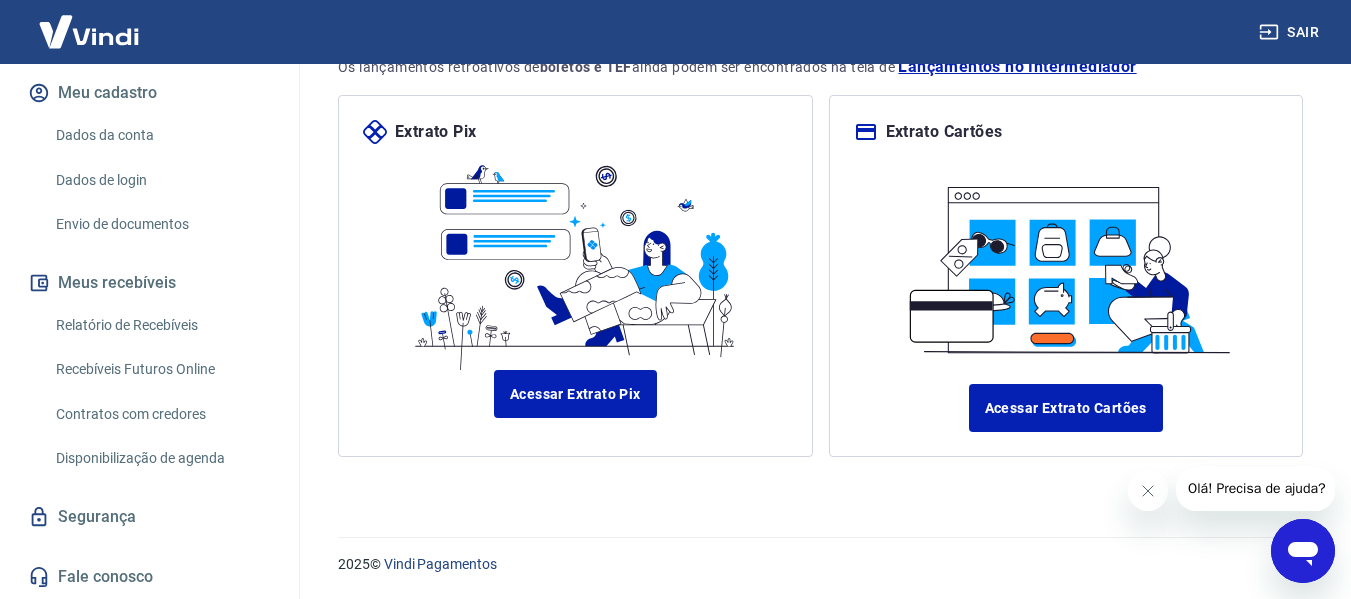 scroll, scrollTop: 231, scrollLeft: 0, axis: vertical 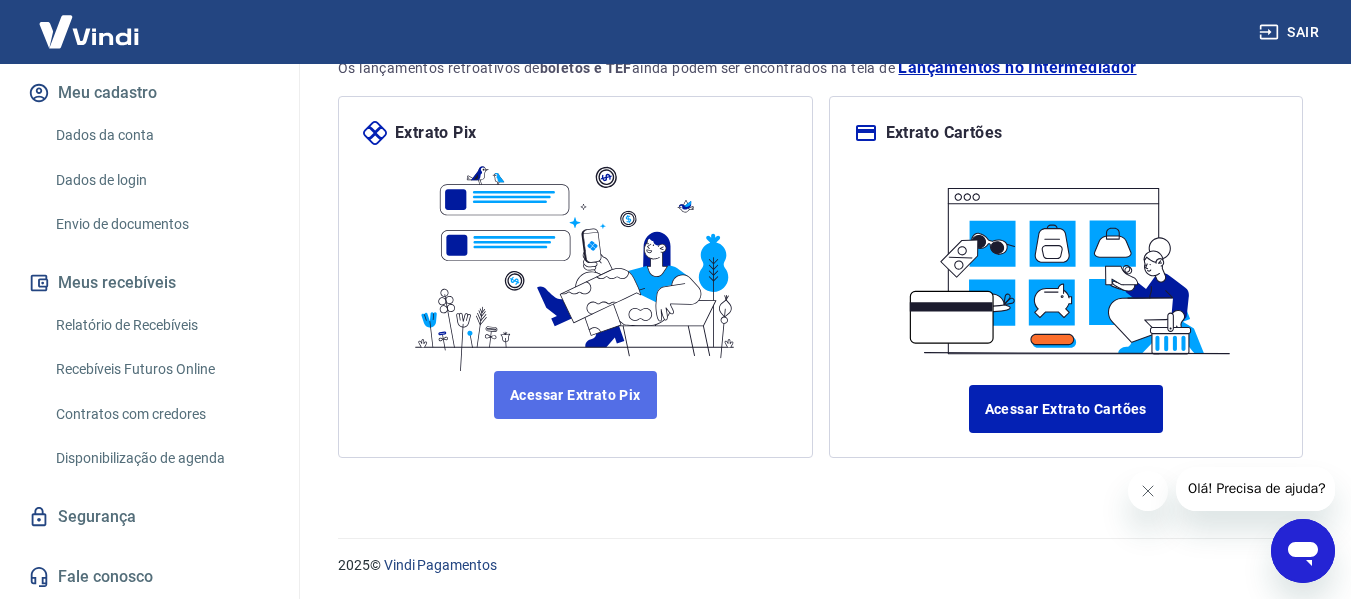 click on "Acessar Extrato Pix" at bounding box center [575, 395] 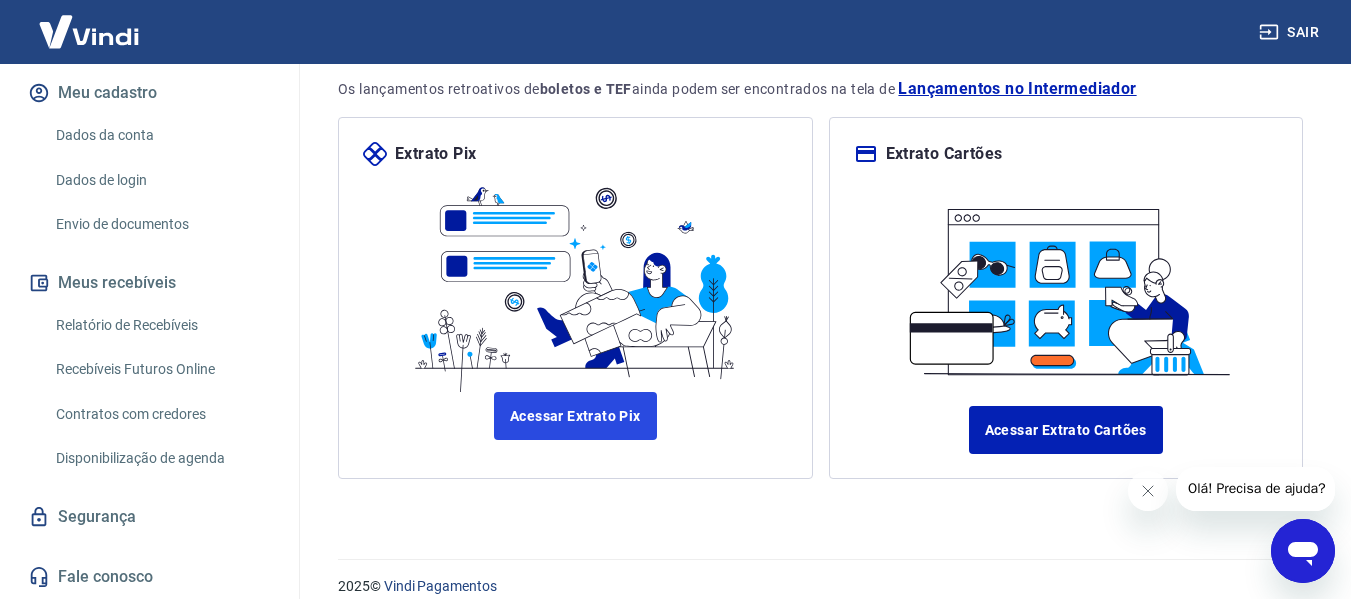 scroll, scrollTop: 207, scrollLeft: 0, axis: vertical 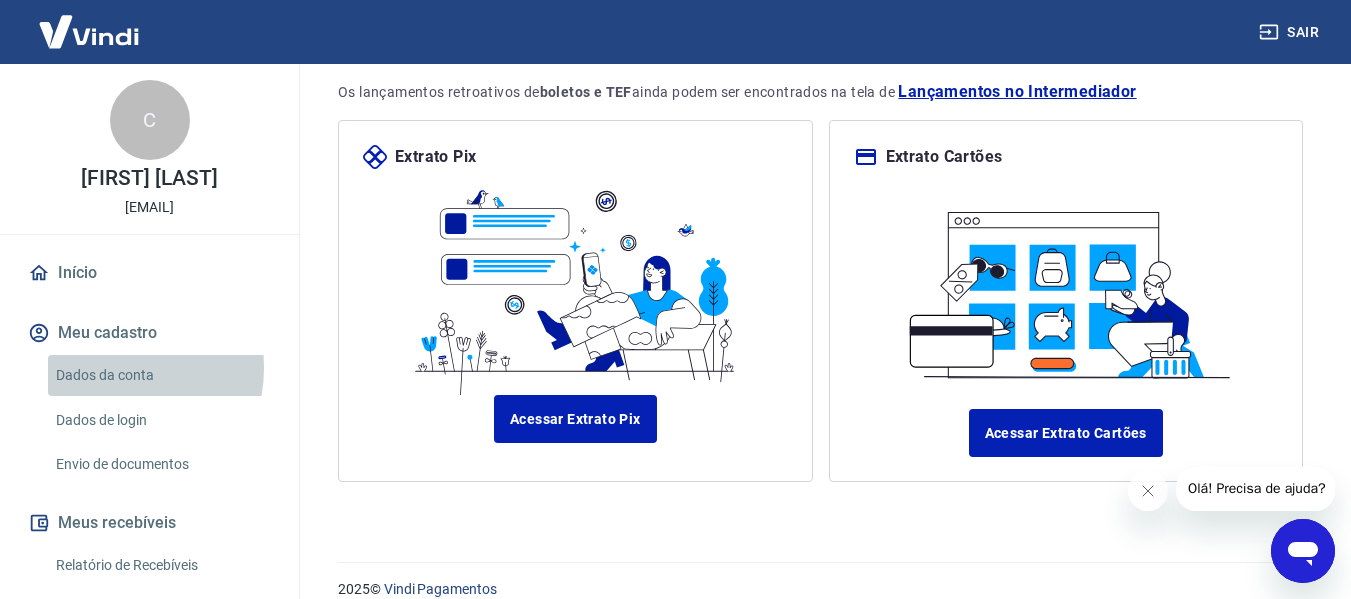 click on "Dados da conta" at bounding box center [161, 375] 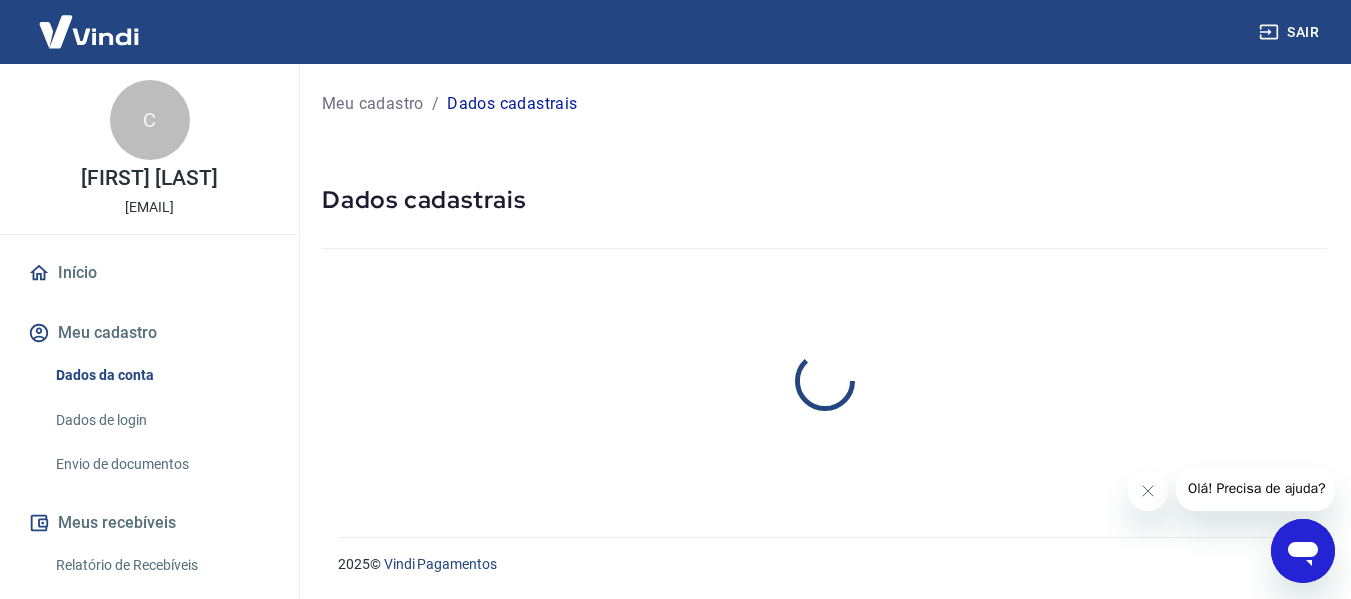 scroll, scrollTop: 0, scrollLeft: 0, axis: both 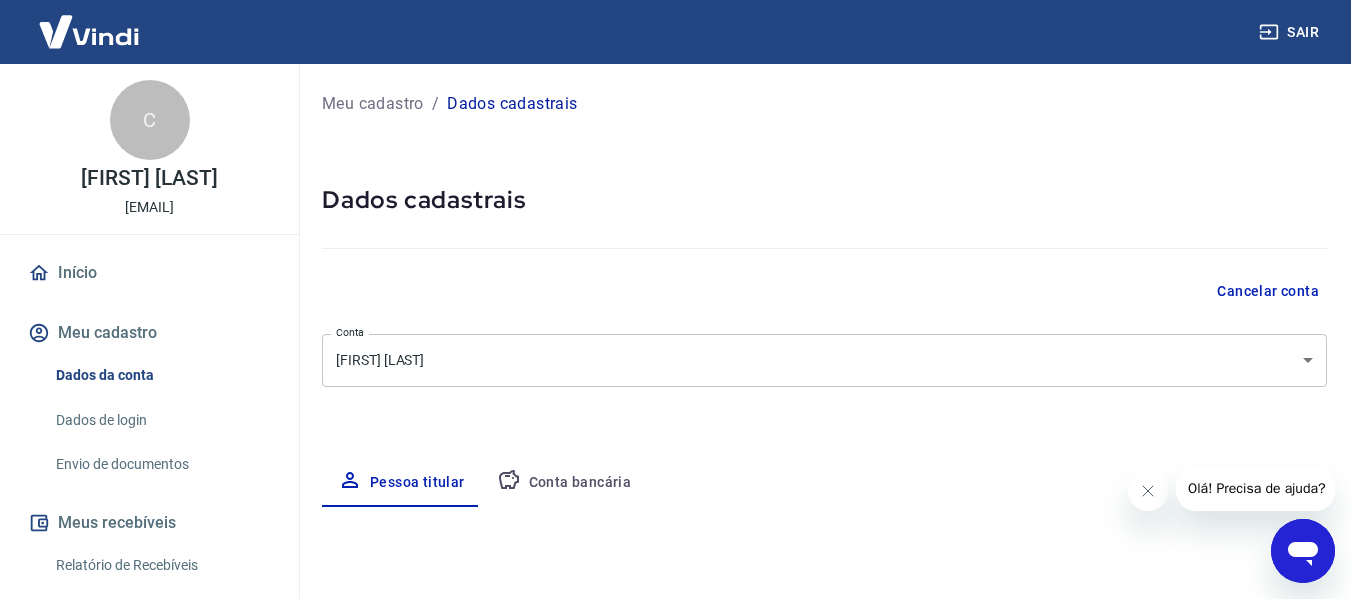 select on "SP" 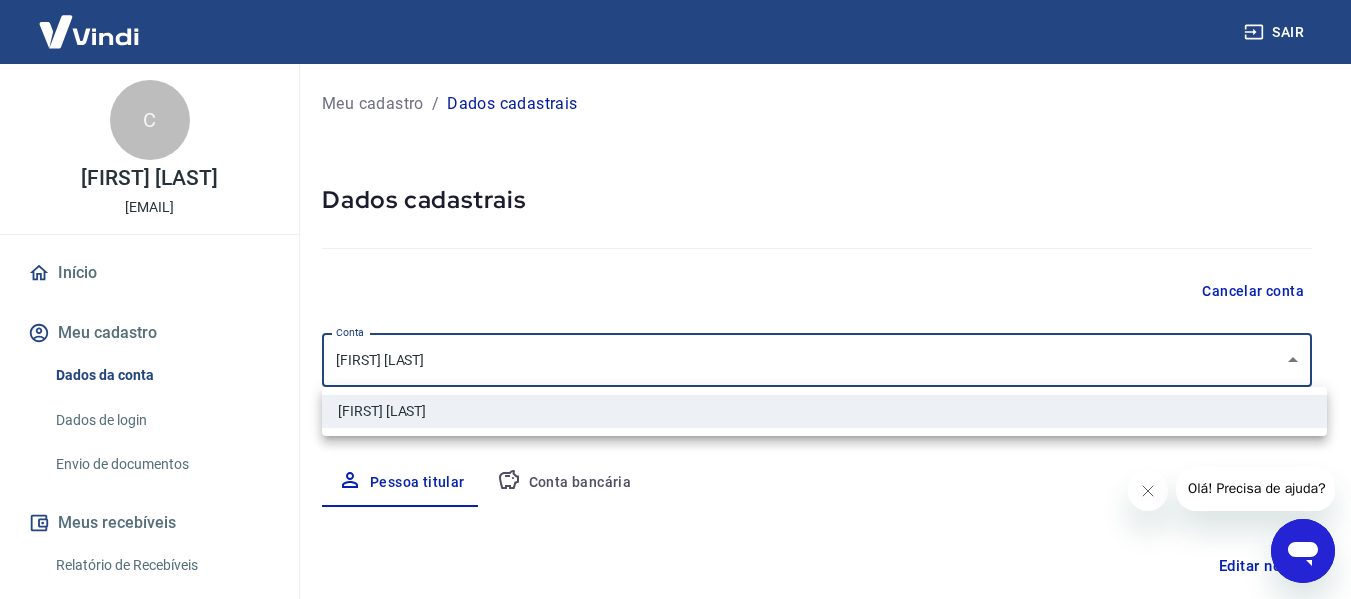 click on "Sair C Carlos Souza proencacarloseduardo18@gmail.com Início Meu cadastro Dados da conta Dados de login Envio de documentos Meus recebíveis Relatório de Recebíveis Recebíveis Futuros Online Contratos com credores Disponibilização de agenda Segurança Fale conosco Meu cadastro / Dados cadastrais Dados cadastrais Cancelar conta Conta Carlos Souza [object Object] Conta Pessoa titular Conta bancária Editar nome Nome da pessoa titular Carlos Souza Nome da pessoa titular CPF da pessoa titular 546.396.058-54 CPF da pessoa titular Atenção! Seus recebimentos podem ficar temporariamente bloqueados se o nome da pessoa titular for editado. Salvar Cancelar Endereço Editar endereço CEP 11025-201 CEP Rua Rua Alexandre Martins Rua Número 145 Número Complemento A Complemento Bairro Aparecida Bairro Cidade Santos Cidade Estado Acre Alagoas Amapá Amazonas Bahia Ceará Distrito Federal Espírito Santo Goiás Maranhão Mato Grosso Mato Grosso do Sul Minas Gerais Pará Paraíba Paraná Pernambuco Piauí Rondônia  ©" at bounding box center [675, 299] 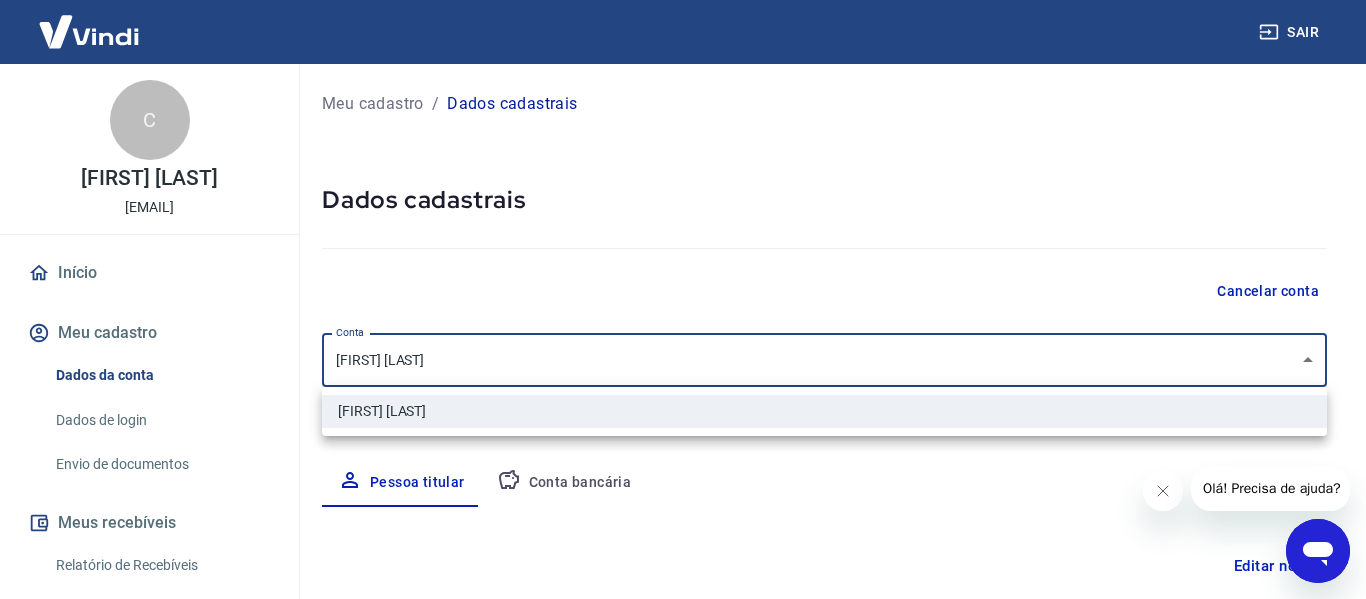 click at bounding box center [683, 299] 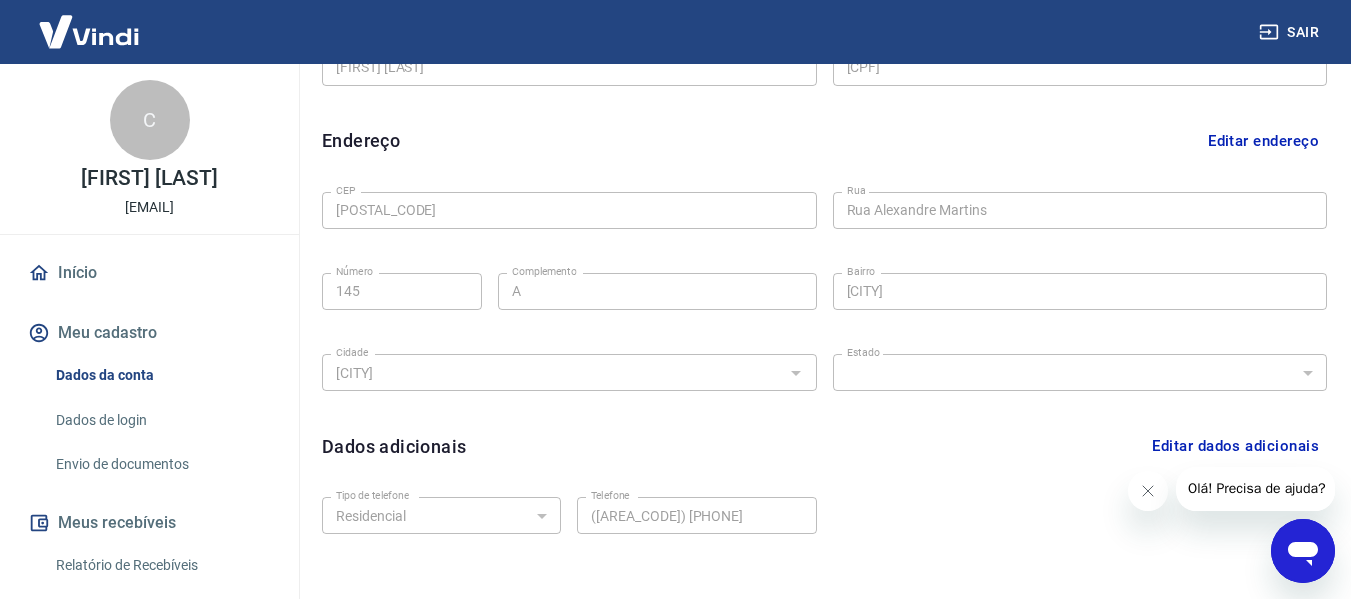 scroll, scrollTop: 681, scrollLeft: 0, axis: vertical 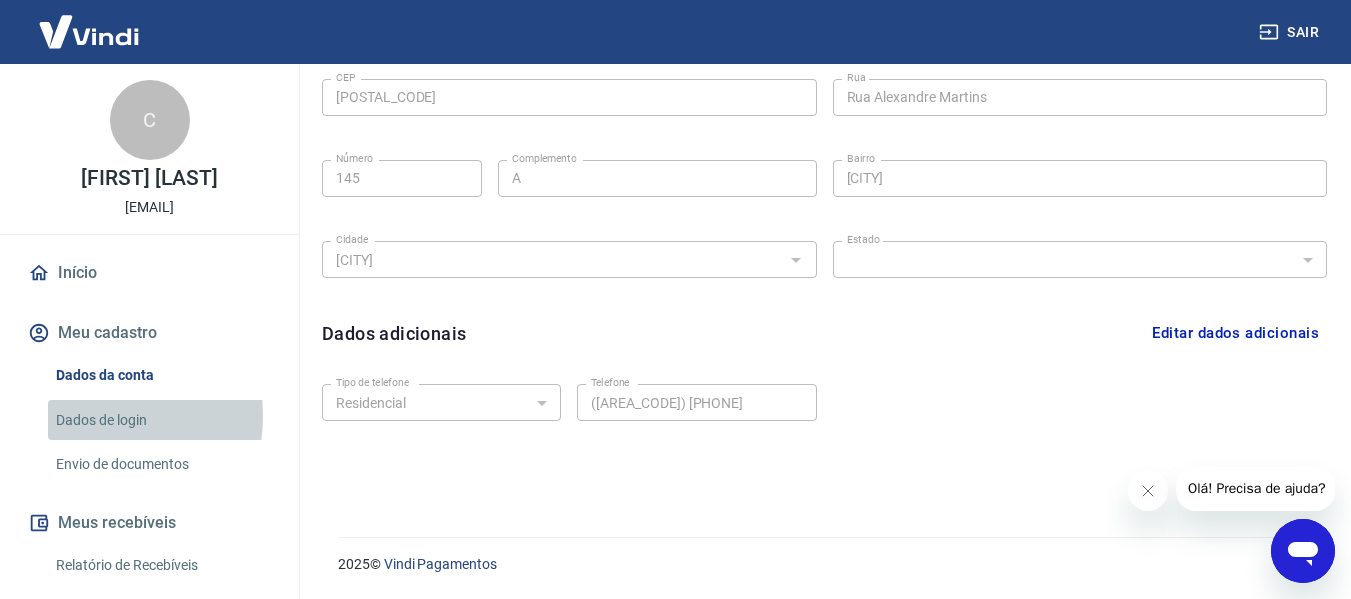 click on "Dados de login" at bounding box center (161, 420) 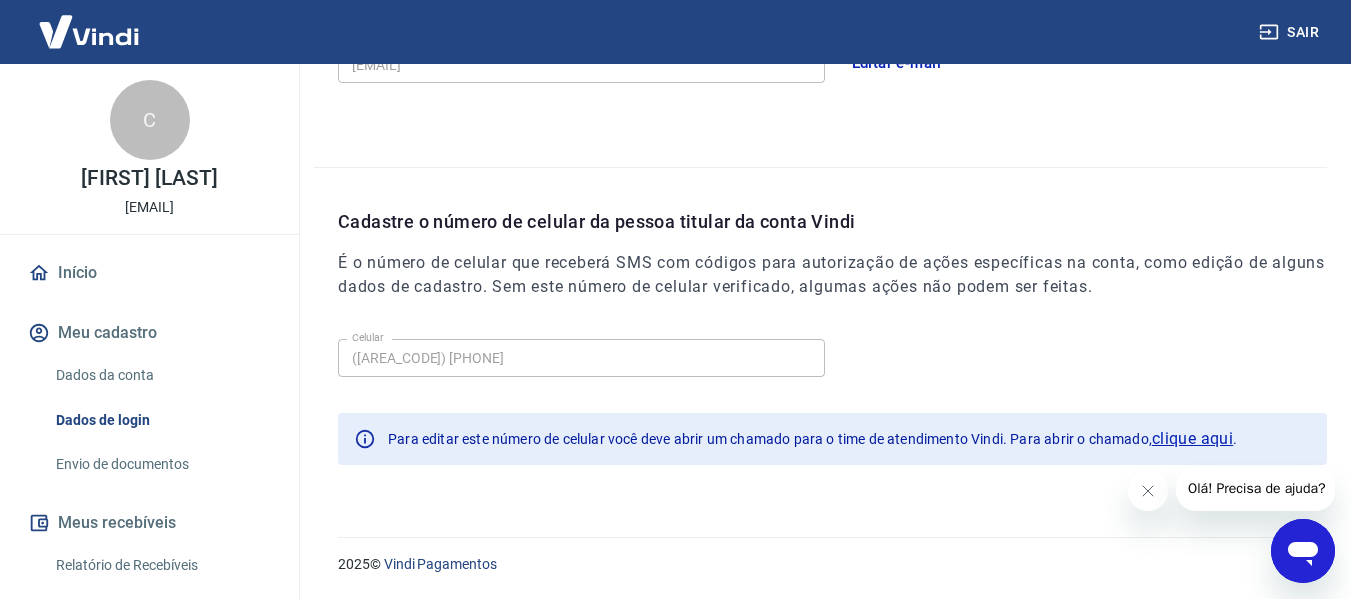 scroll, scrollTop: 666, scrollLeft: 0, axis: vertical 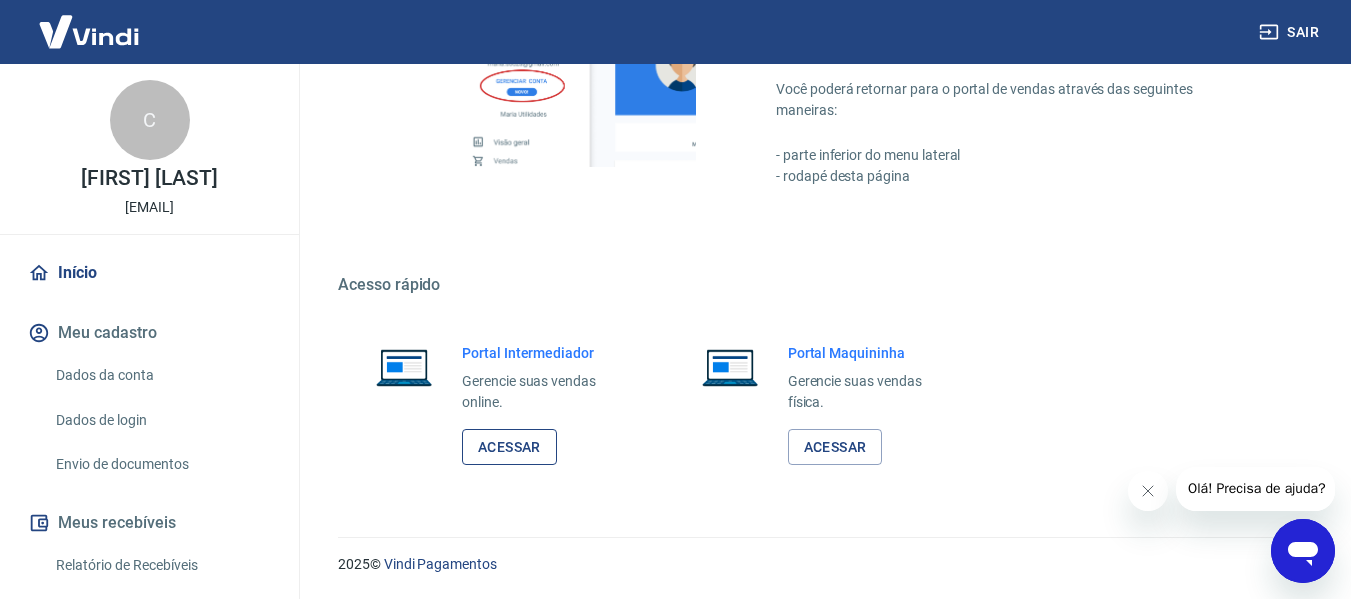 click on "Acessar" at bounding box center [509, 447] 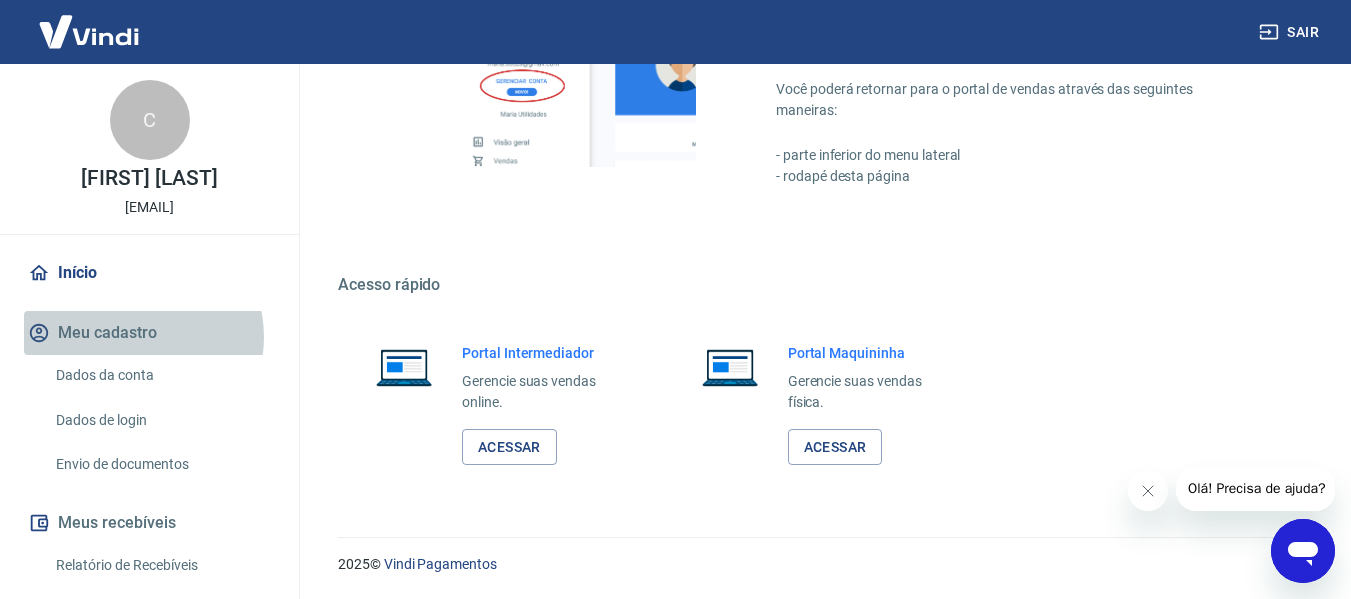 click on "Meu cadastro" at bounding box center [149, 333] 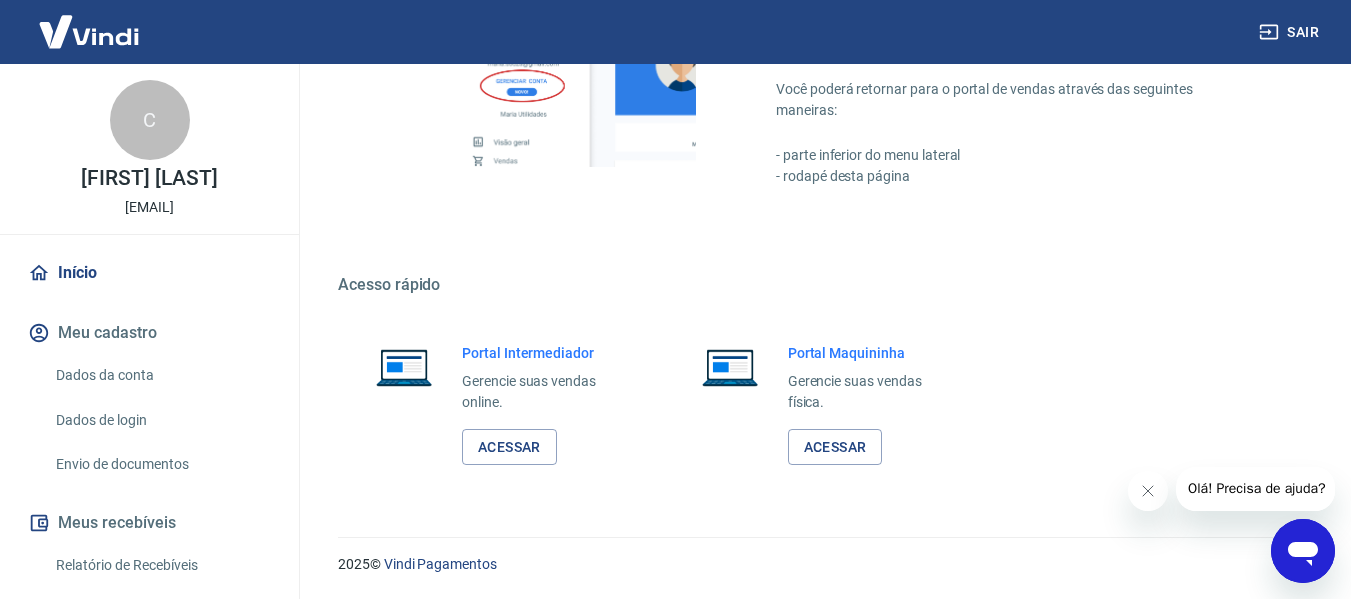 scroll, scrollTop: 0, scrollLeft: 0, axis: both 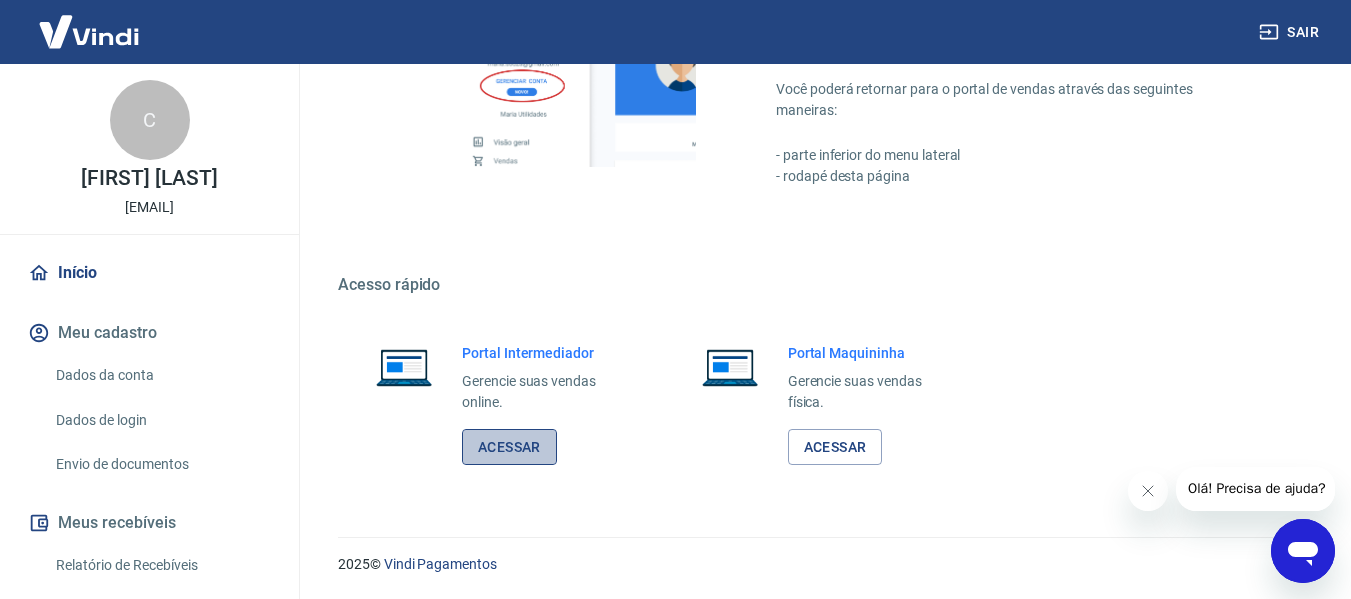 click on "Acessar" at bounding box center [509, 447] 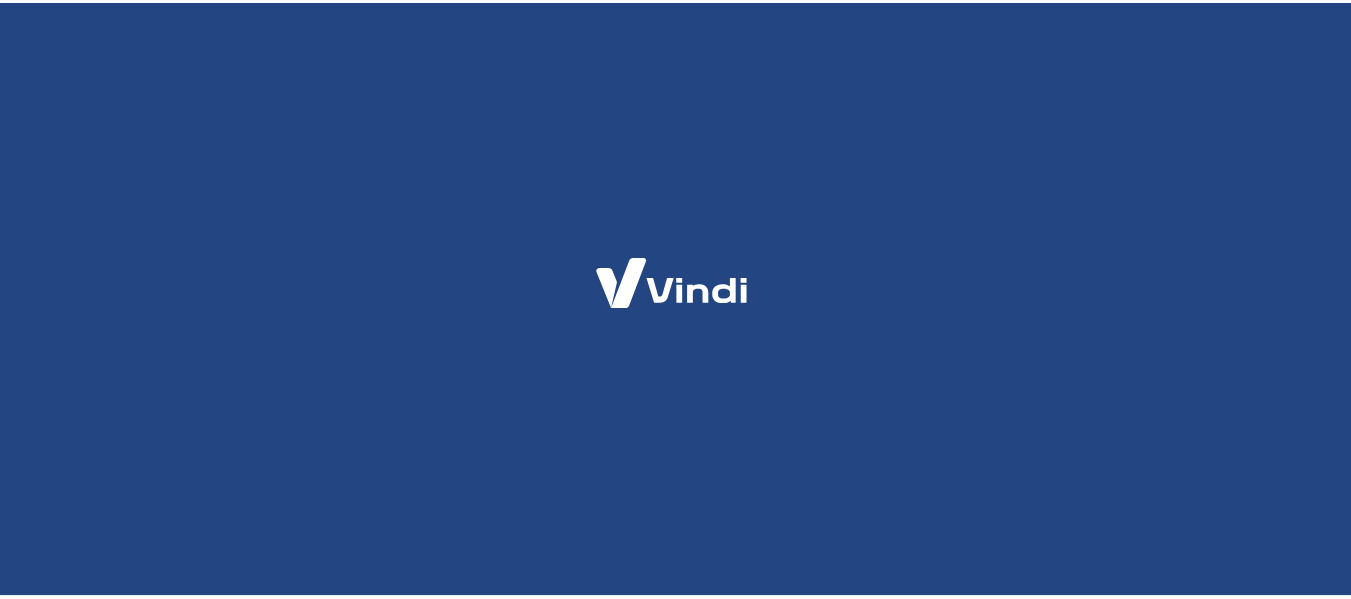 scroll, scrollTop: 0, scrollLeft: 0, axis: both 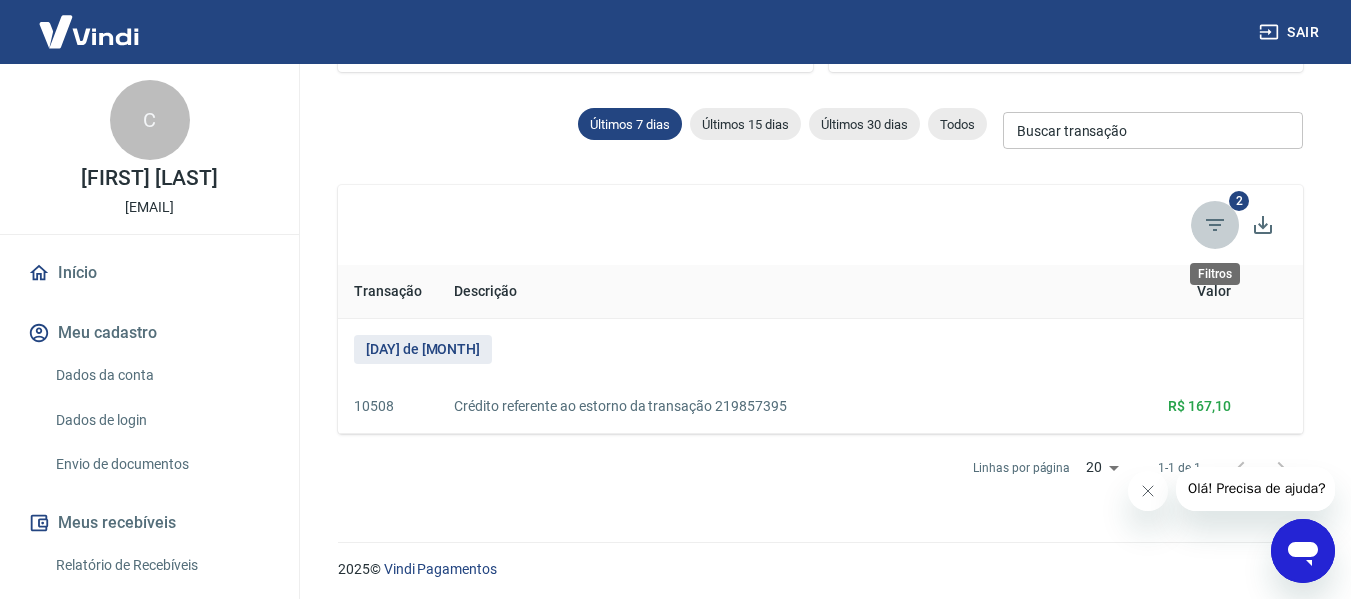 click 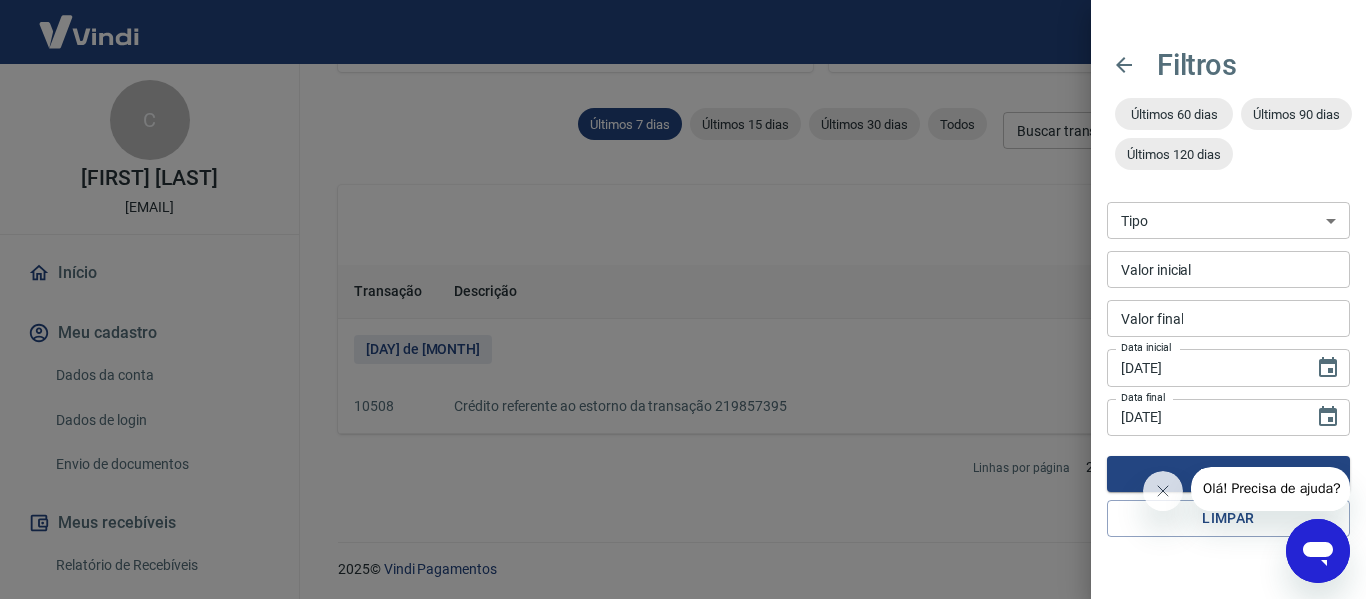 click at bounding box center (683, 299) 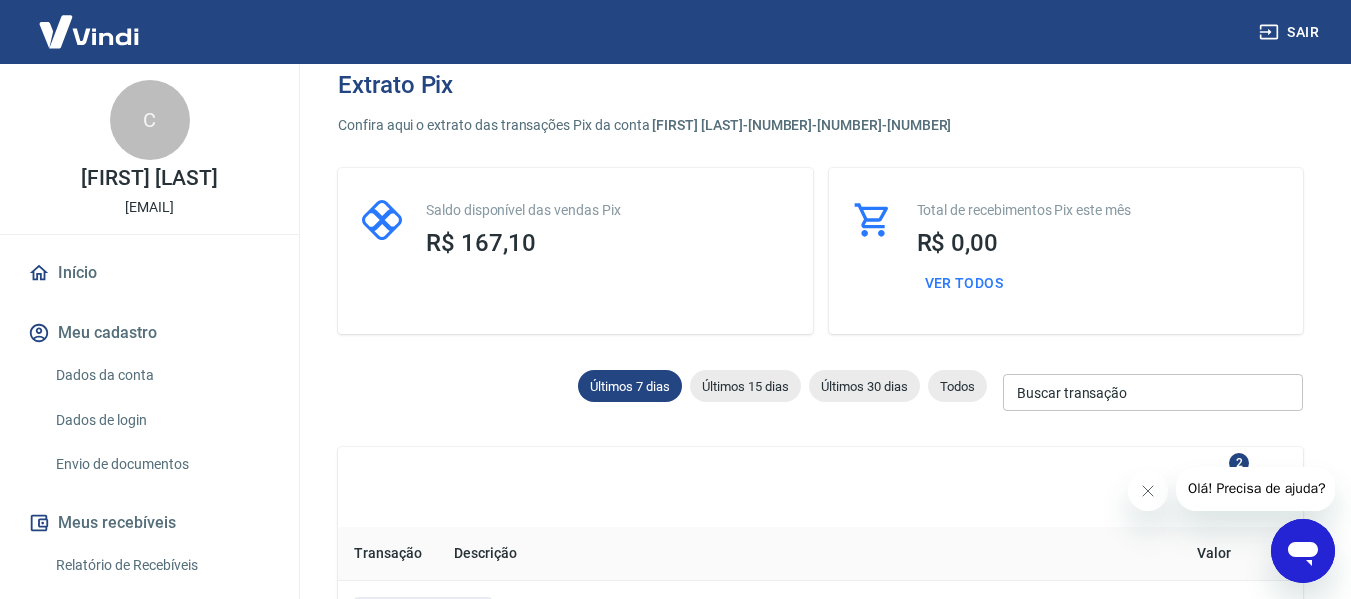 scroll, scrollTop: 19, scrollLeft: 0, axis: vertical 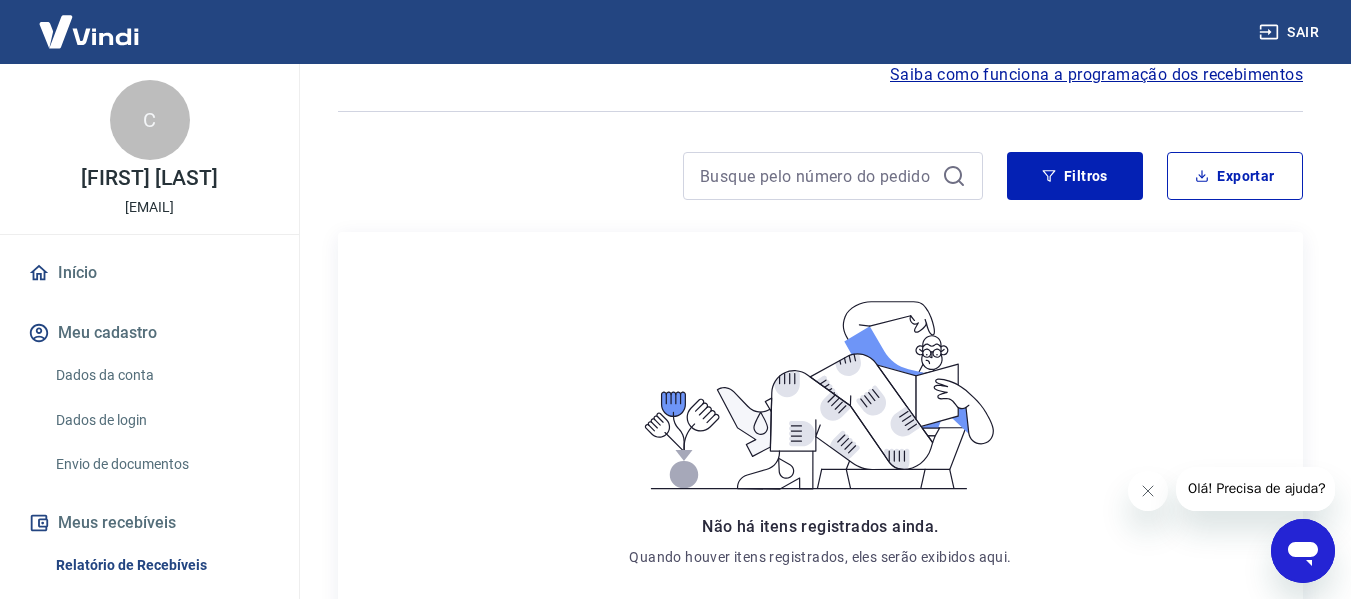 click on "Saiba como funciona a programação dos recebimentos" at bounding box center (1096, 75) 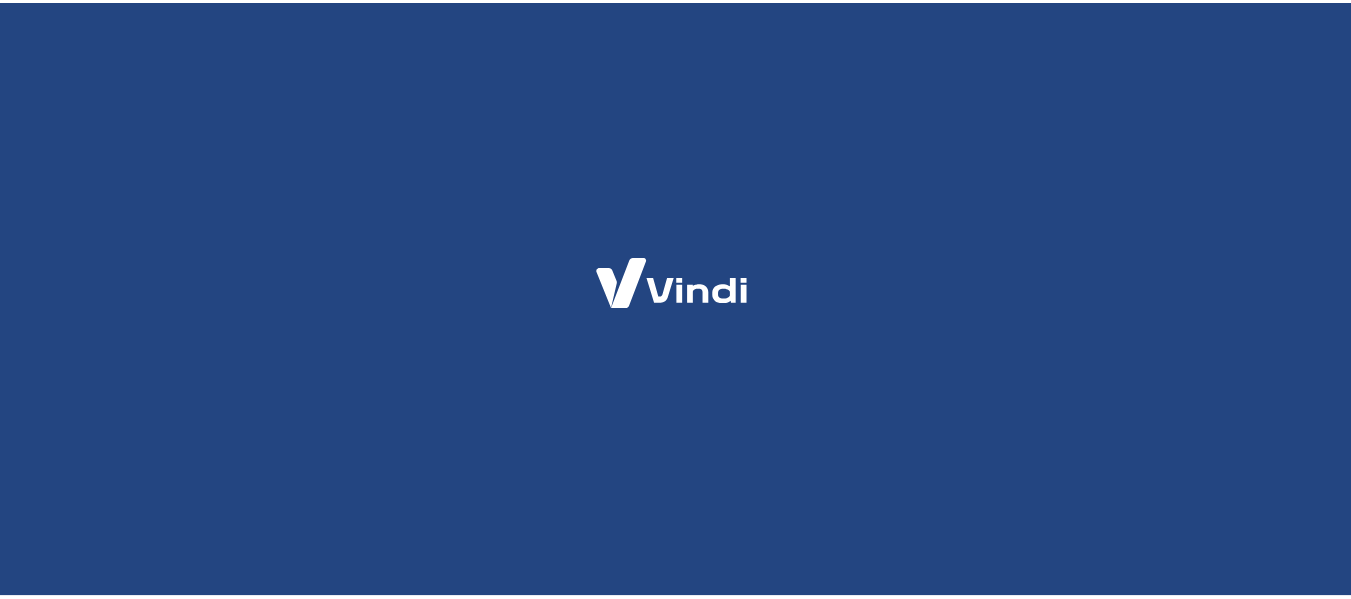 scroll, scrollTop: 0, scrollLeft: 0, axis: both 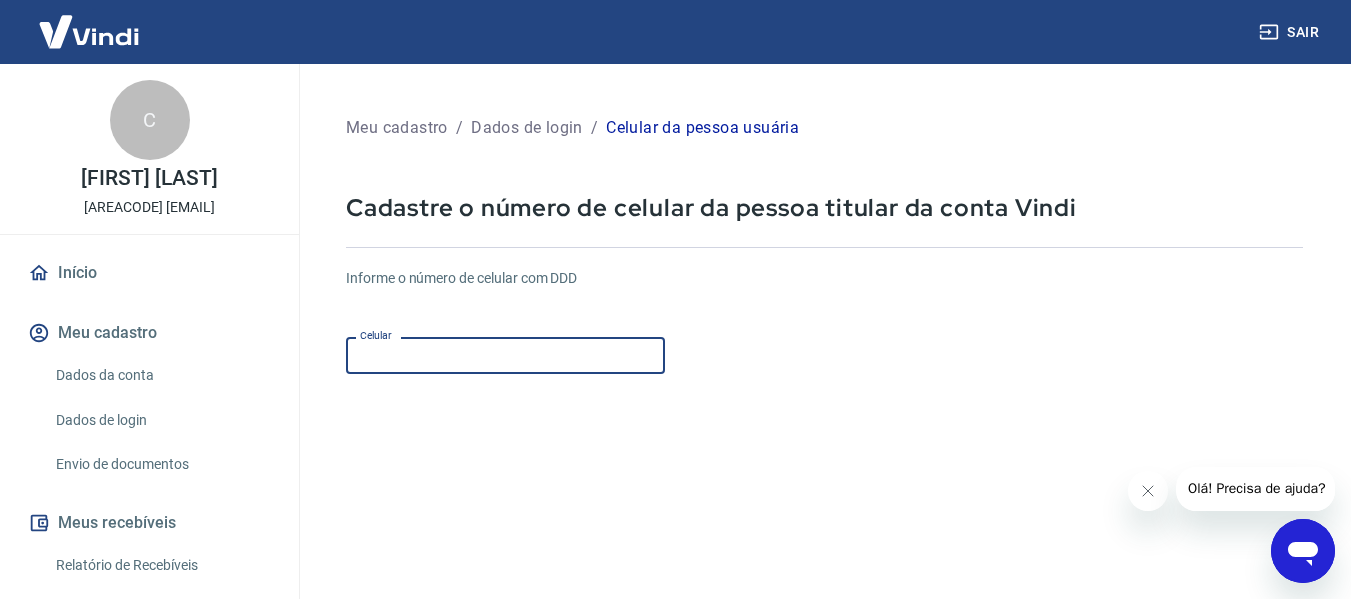 click on "Celular" at bounding box center [505, 355] 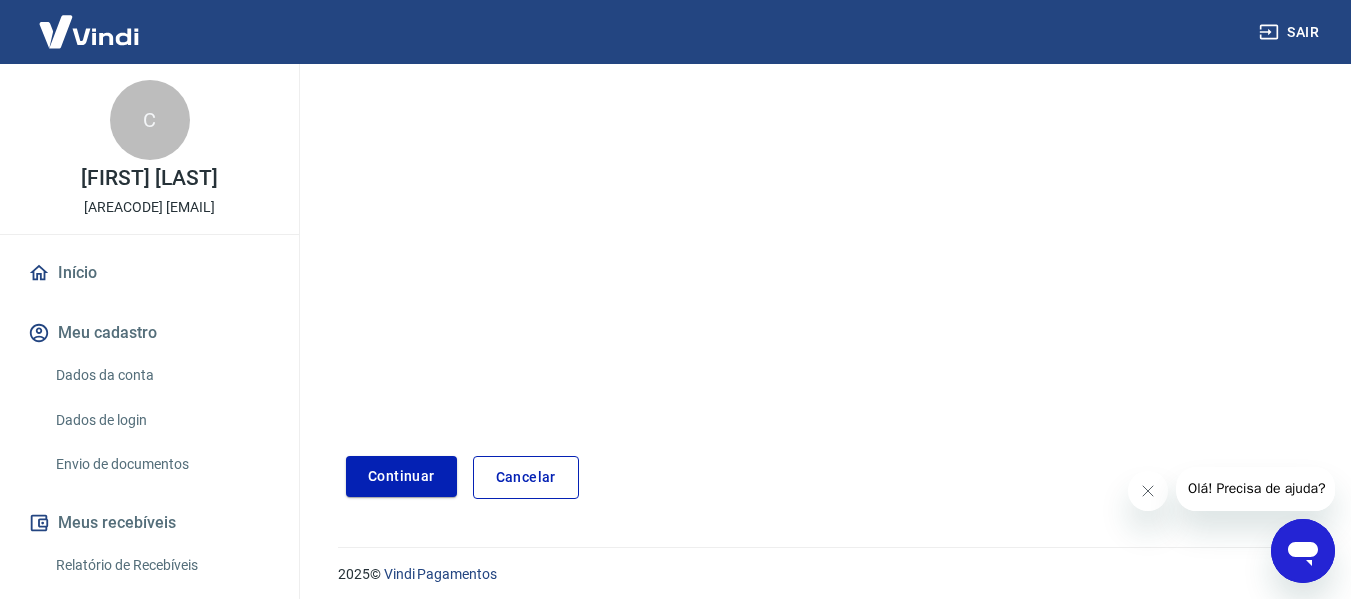 scroll, scrollTop: 340, scrollLeft: 0, axis: vertical 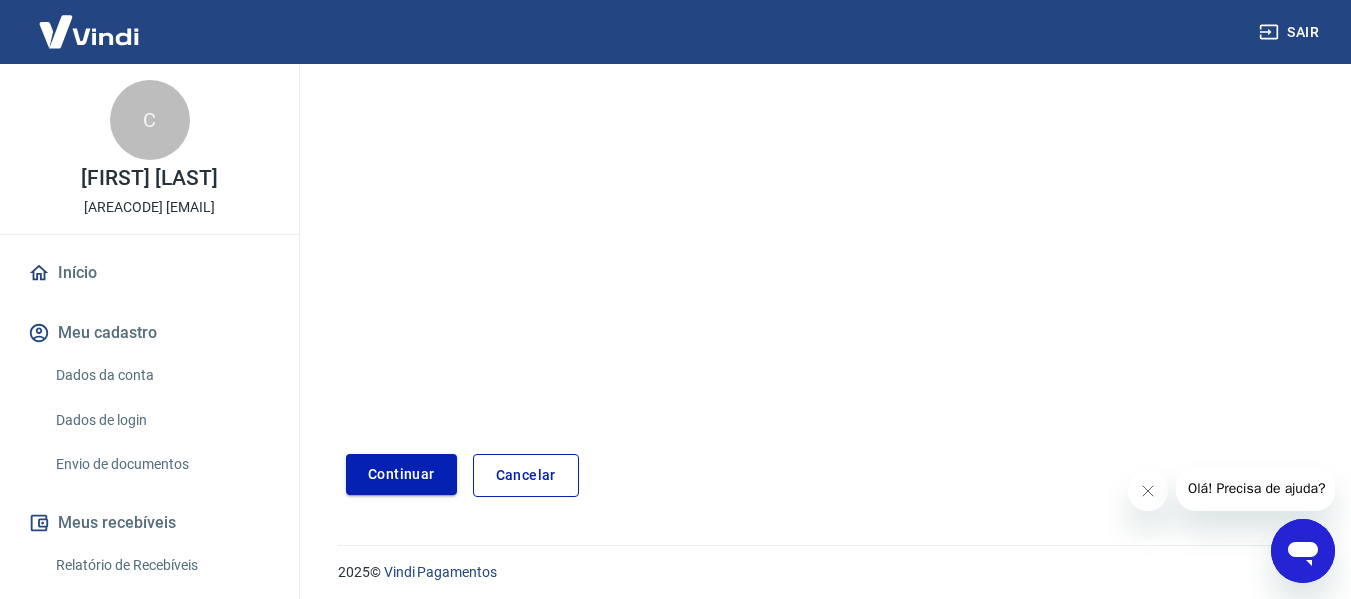 type on "(13) 97419-0963" 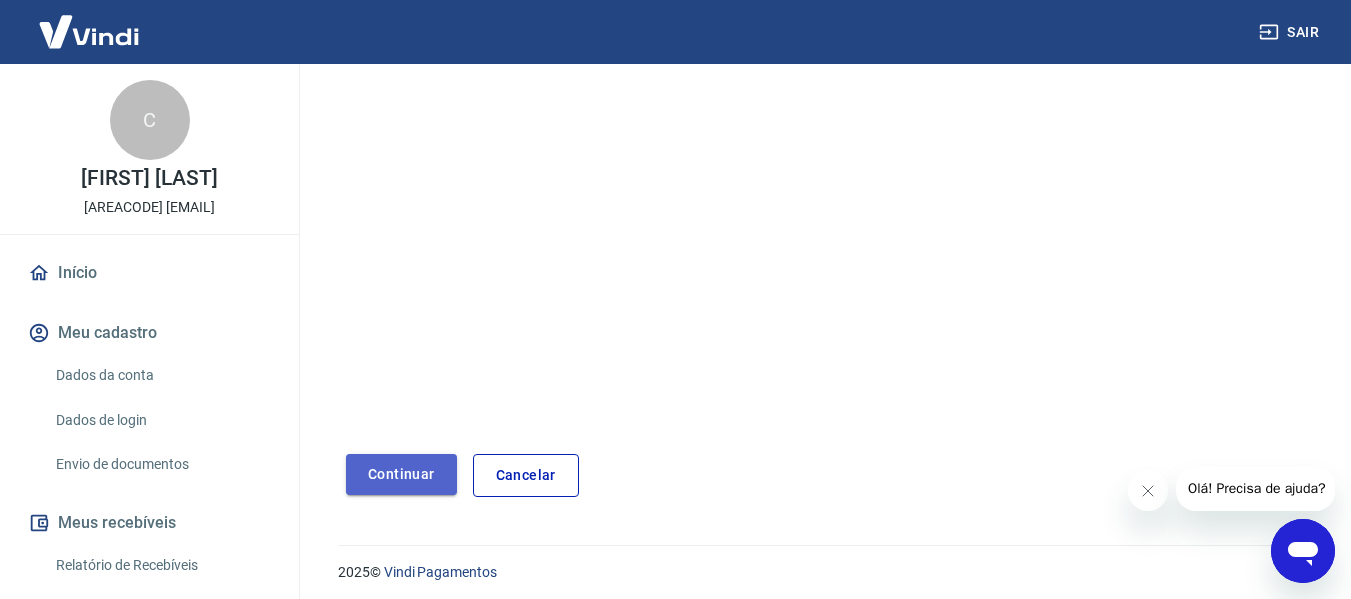 click on "Continuar" at bounding box center (401, 474) 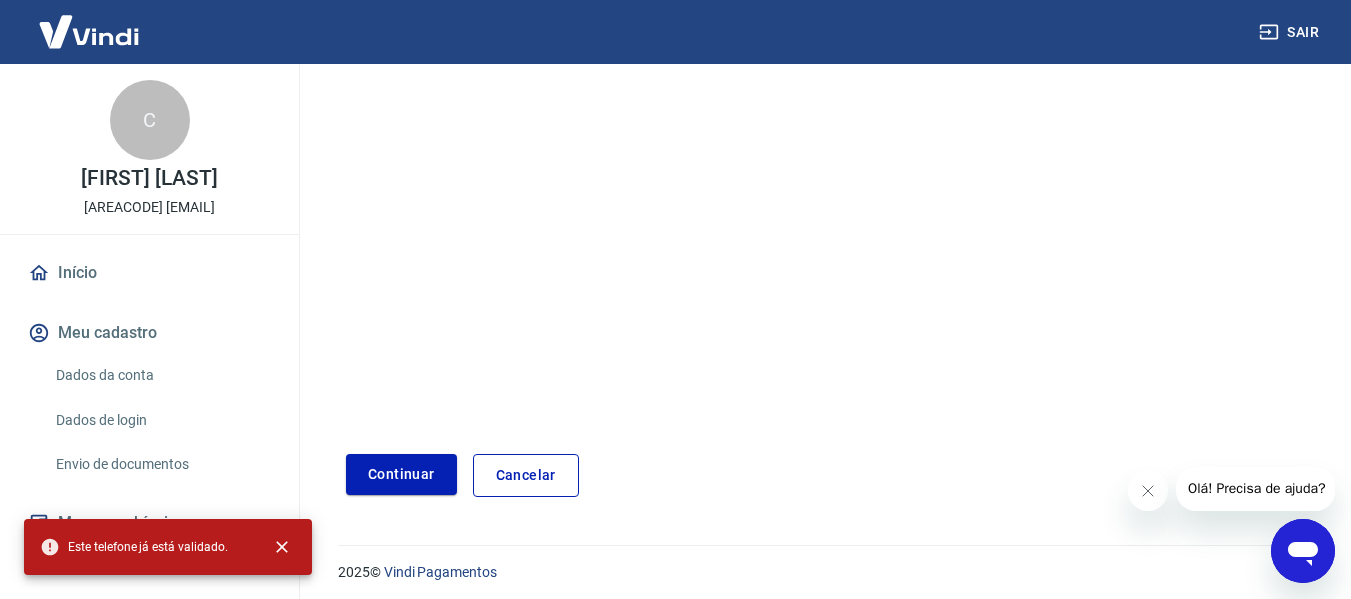 scroll, scrollTop: 0, scrollLeft: 0, axis: both 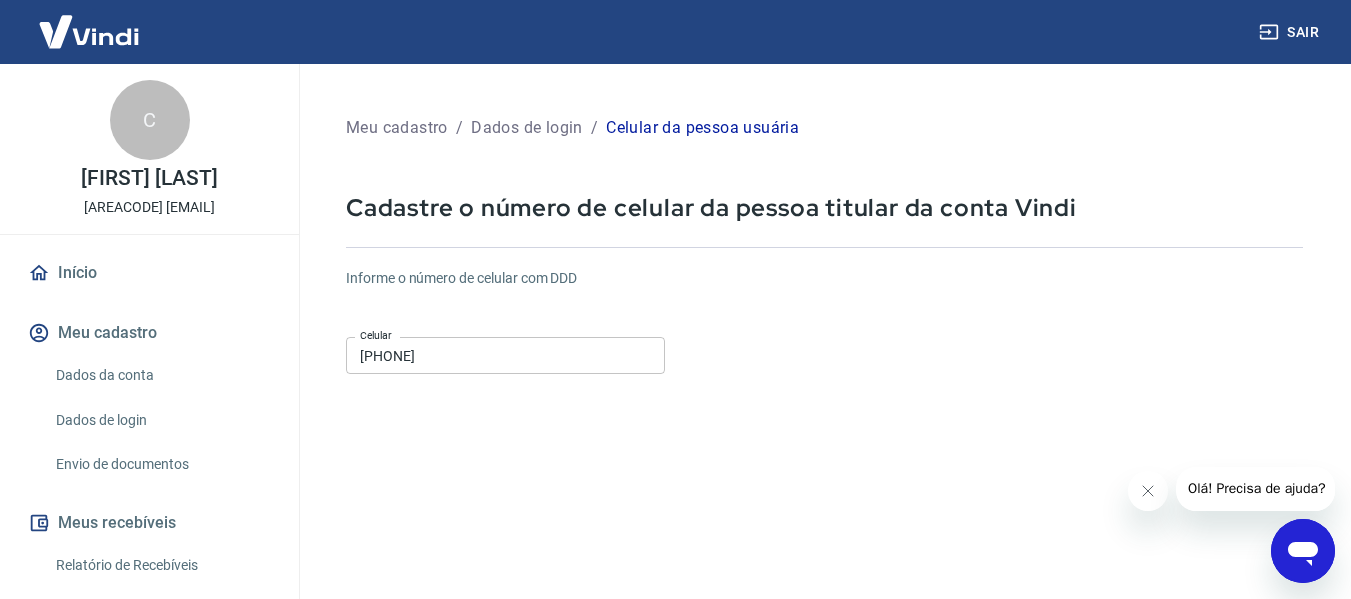 drag, startPoint x: 299, startPoint y: 269, endPoint x: 293, endPoint y: 417, distance: 148.12157 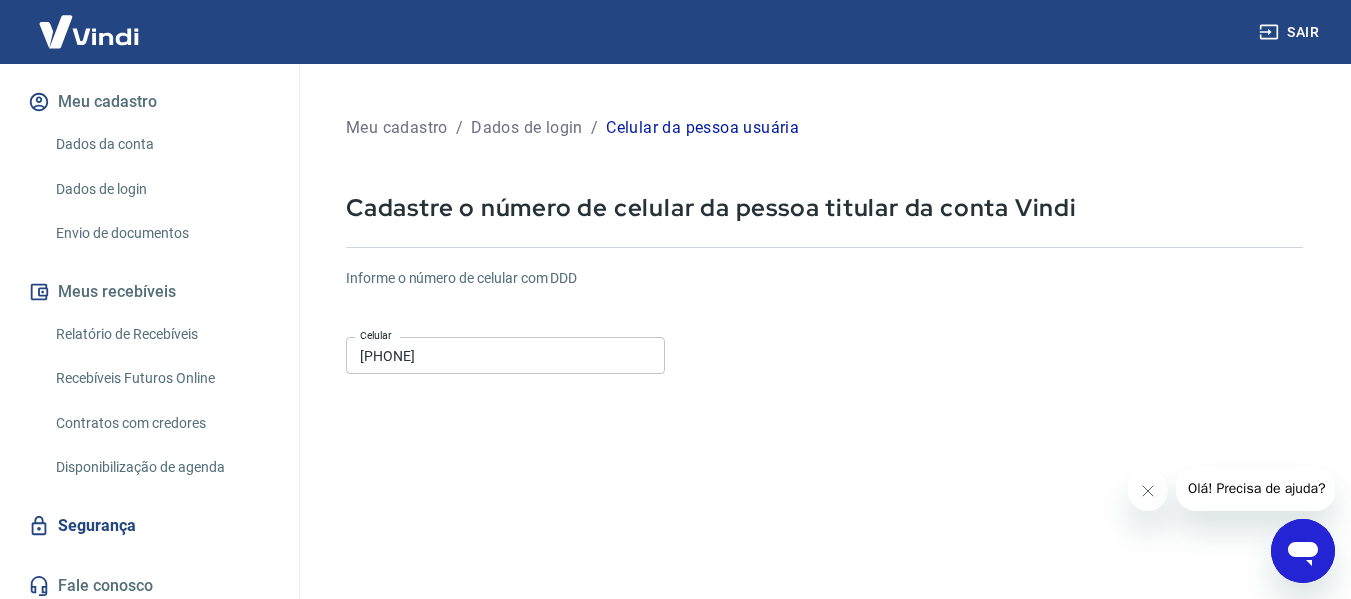 scroll, scrollTop: 240, scrollLeft: 0, axis: vertical 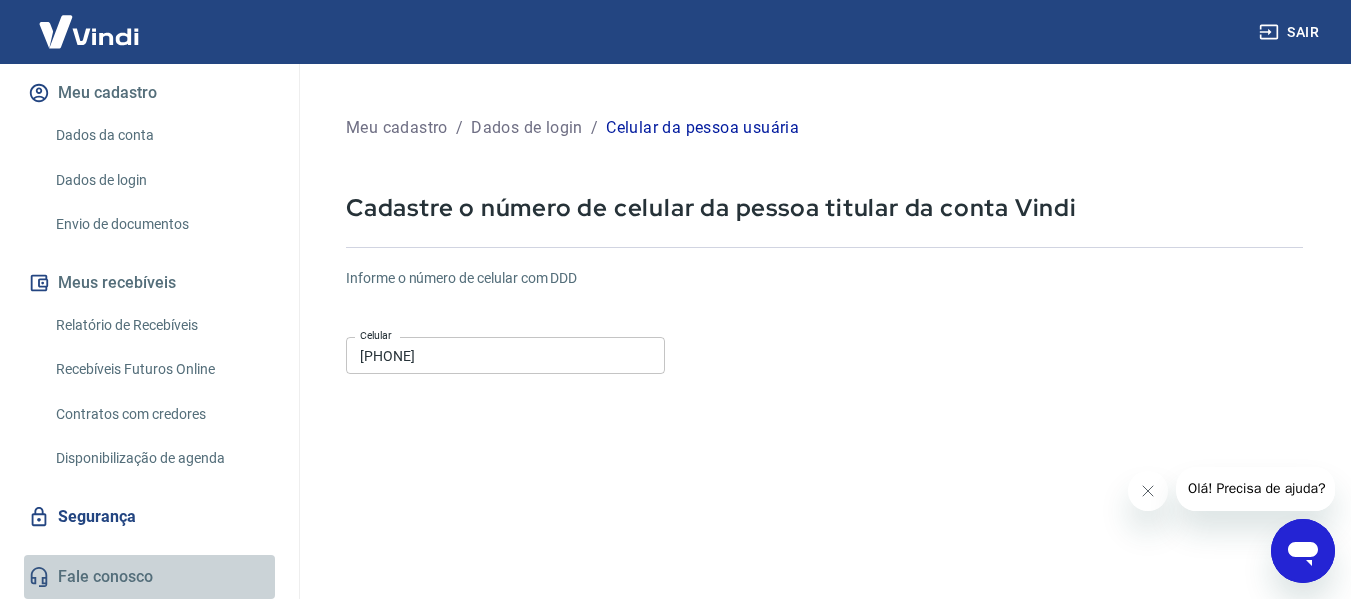 click on "Fale conosco" at bounding box center [149, 577] 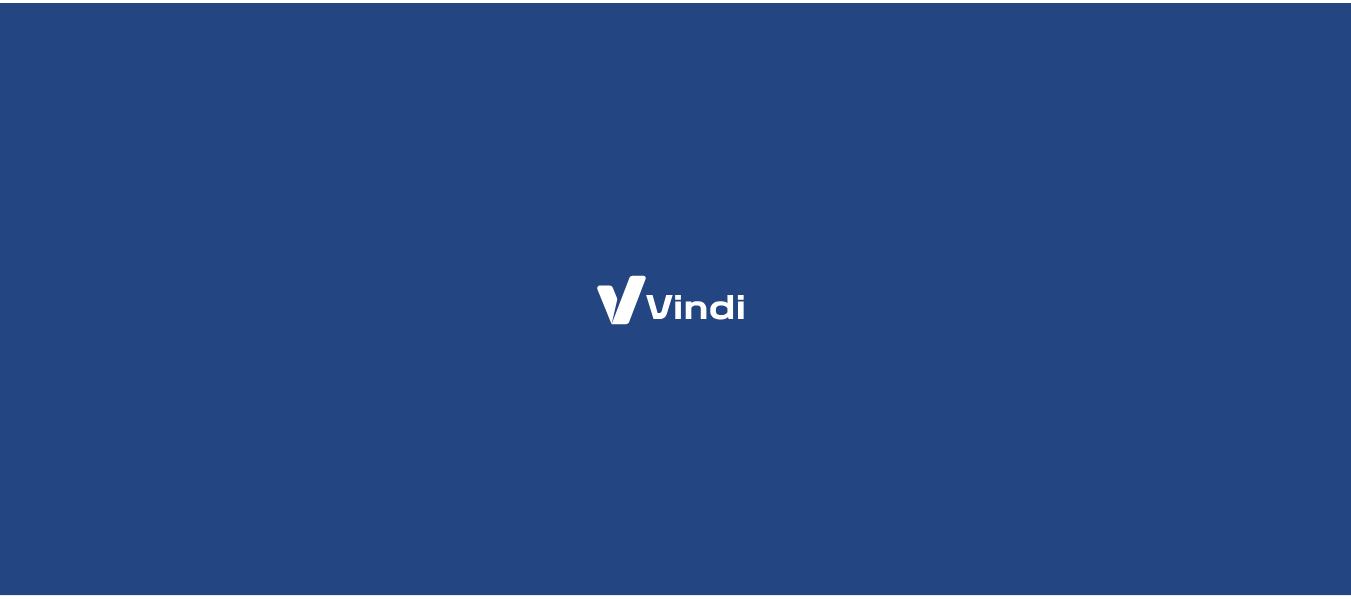 scroll, scrollTop: 0, scrollLeft: 0, axis: both 